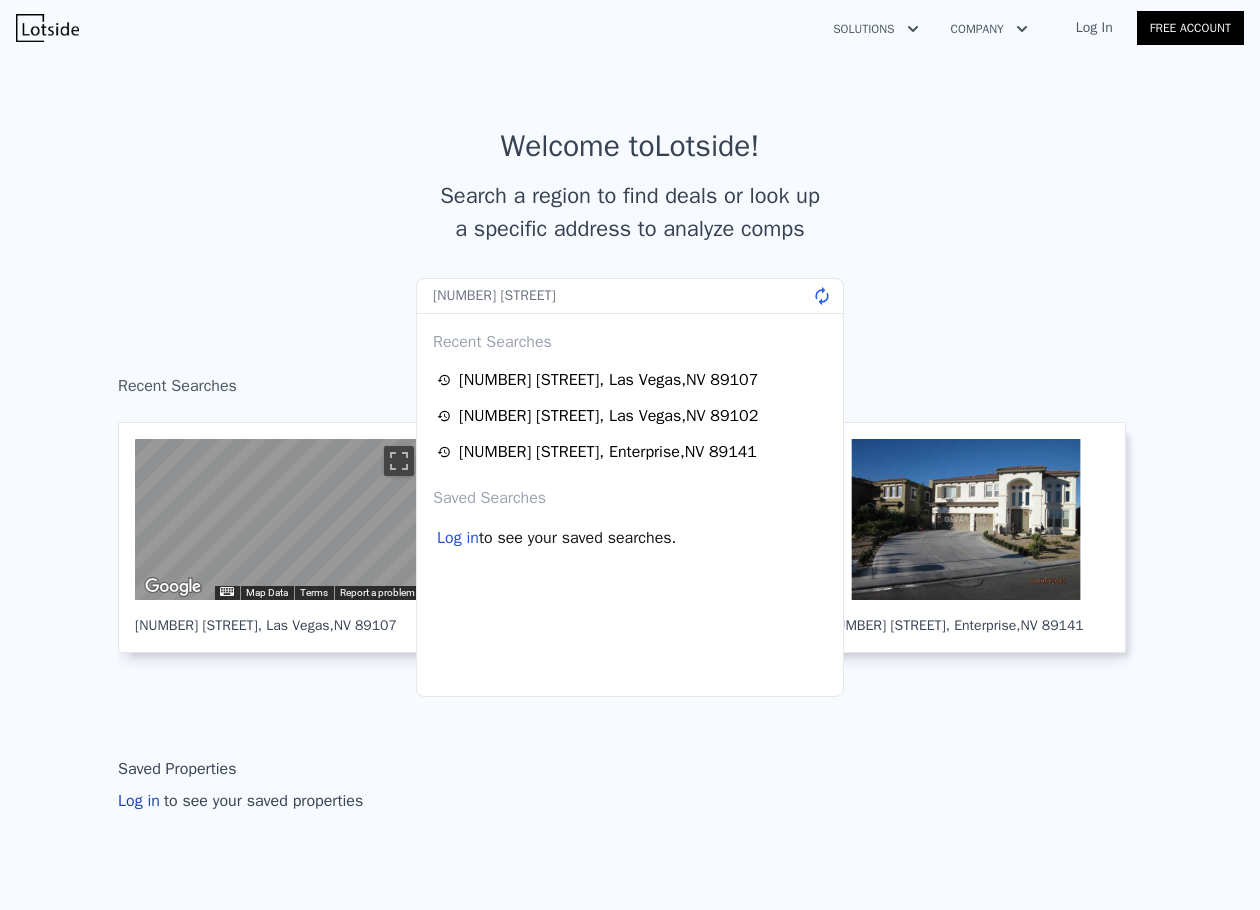 scroll, scrollTop: 0, scrollLeft: 0, axis: both 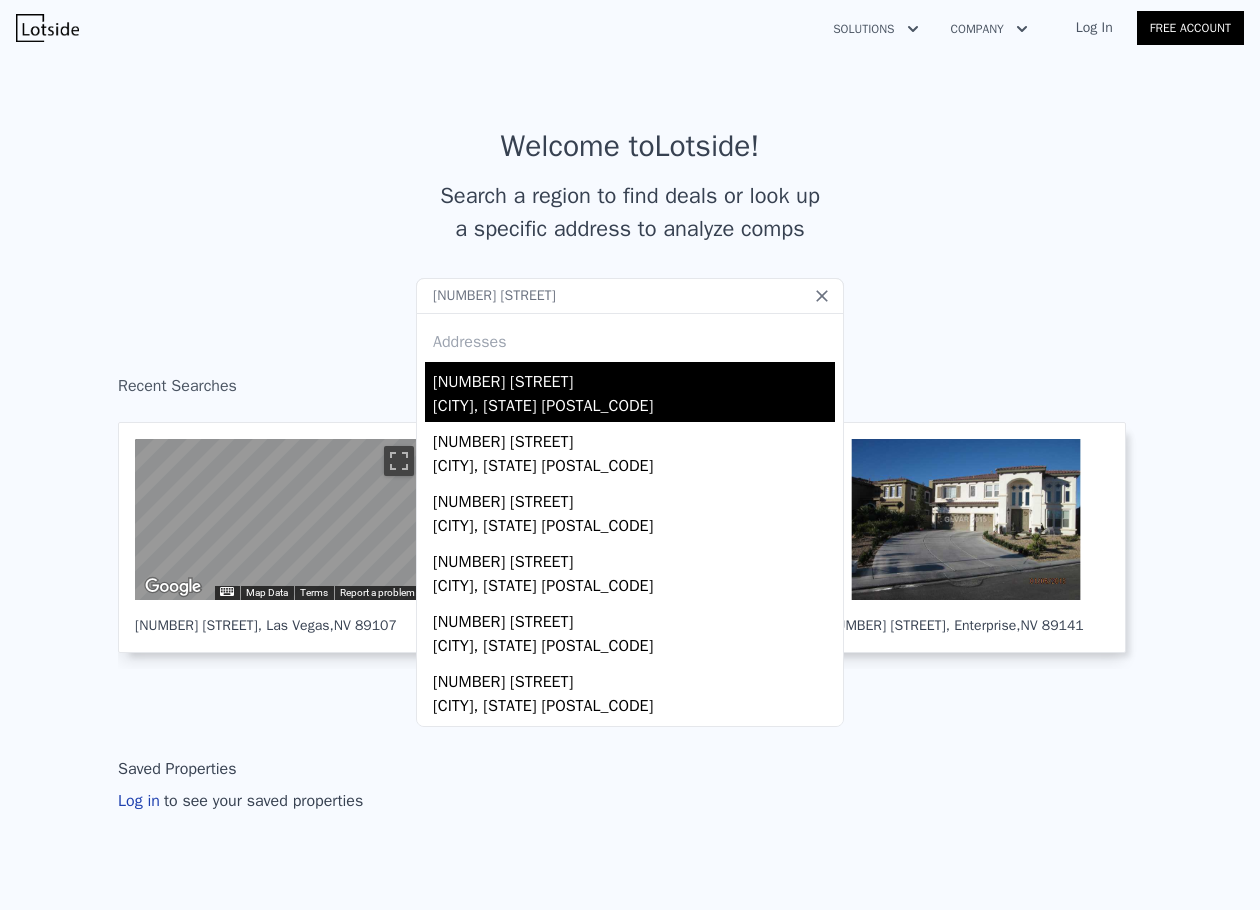 type on "[NUMBER] [STREET]" 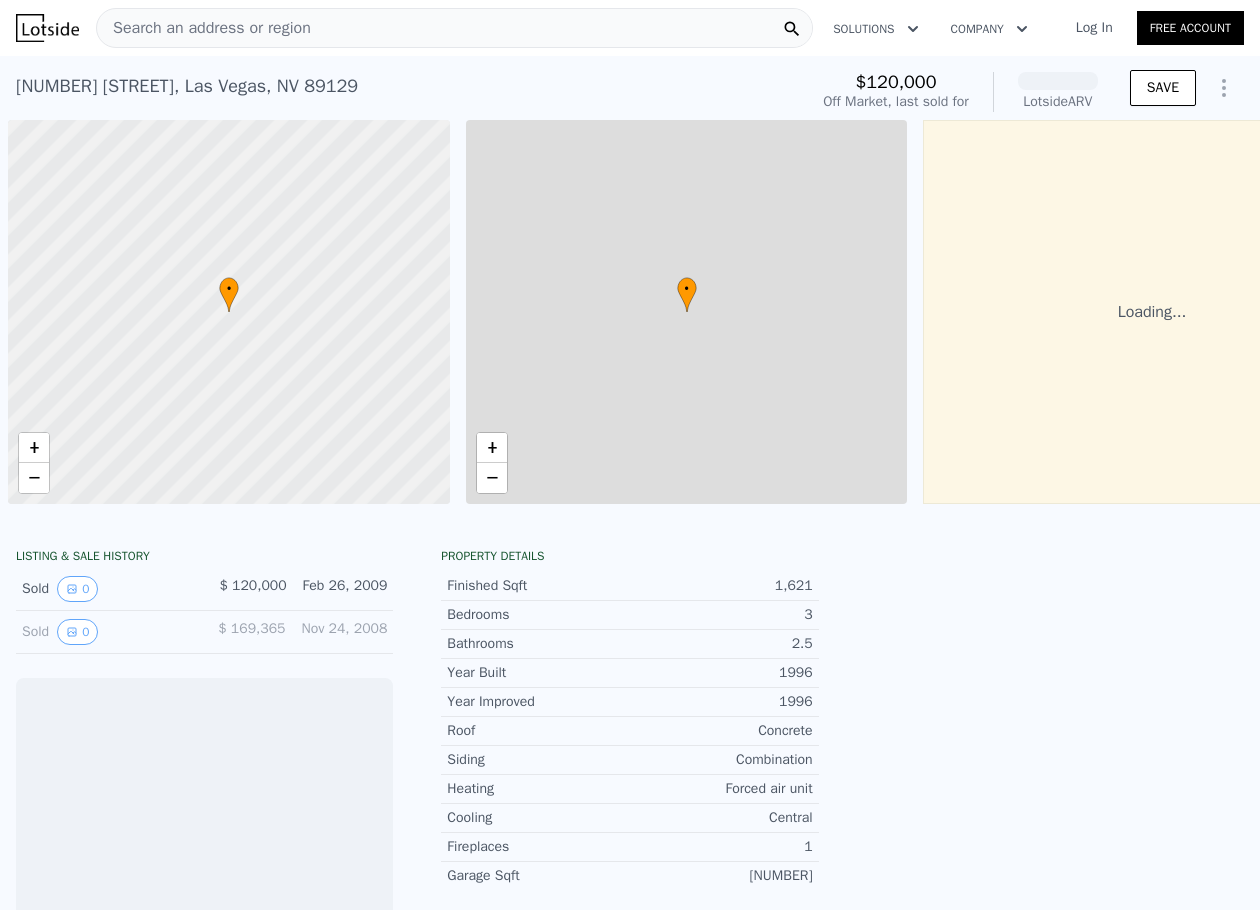 scroll, scrollTop: 0, scrollLeft: 8, axis: horizontal 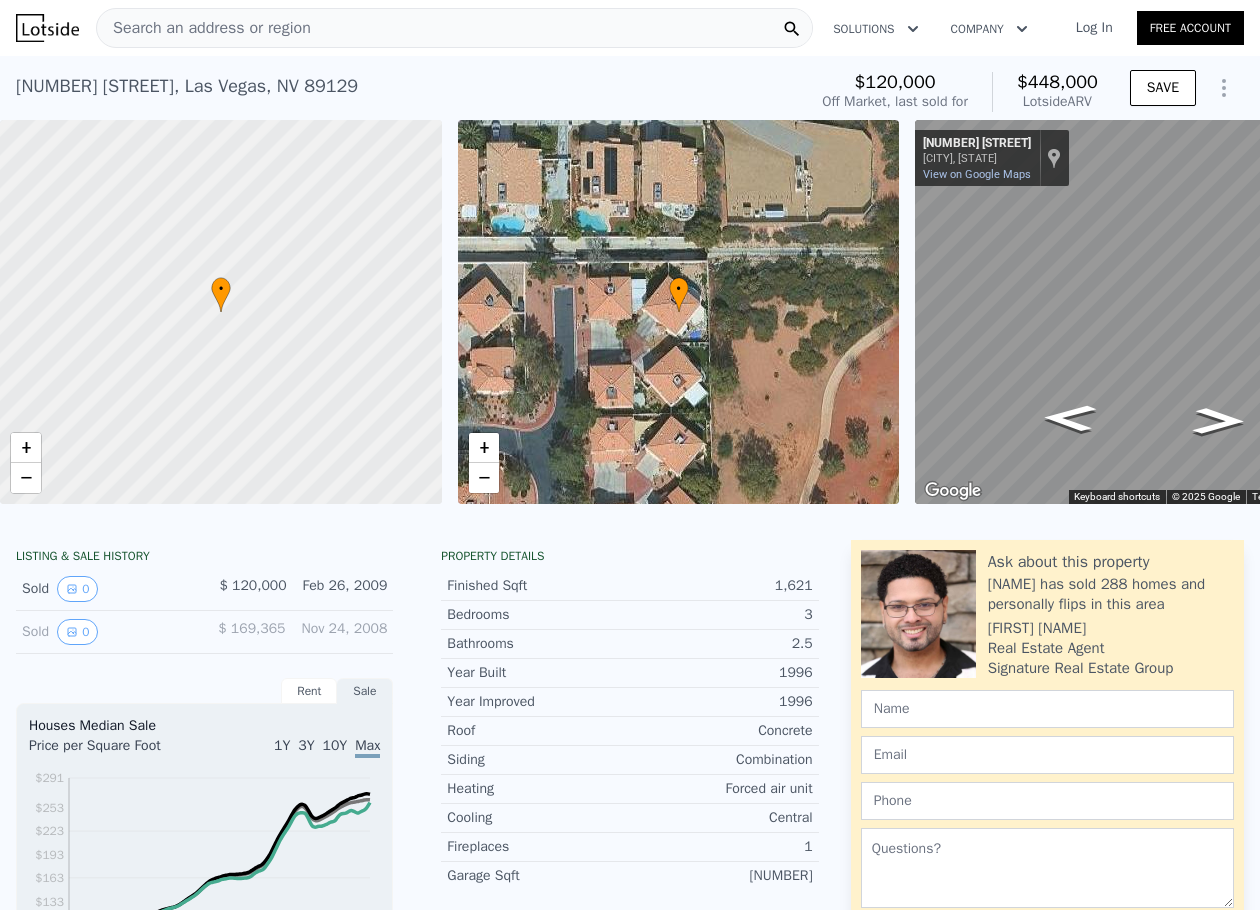 drag, startPoint x: 163, startPoint y: 626, endPoint x: 683, endPoint y: 546, distance: 526.11786 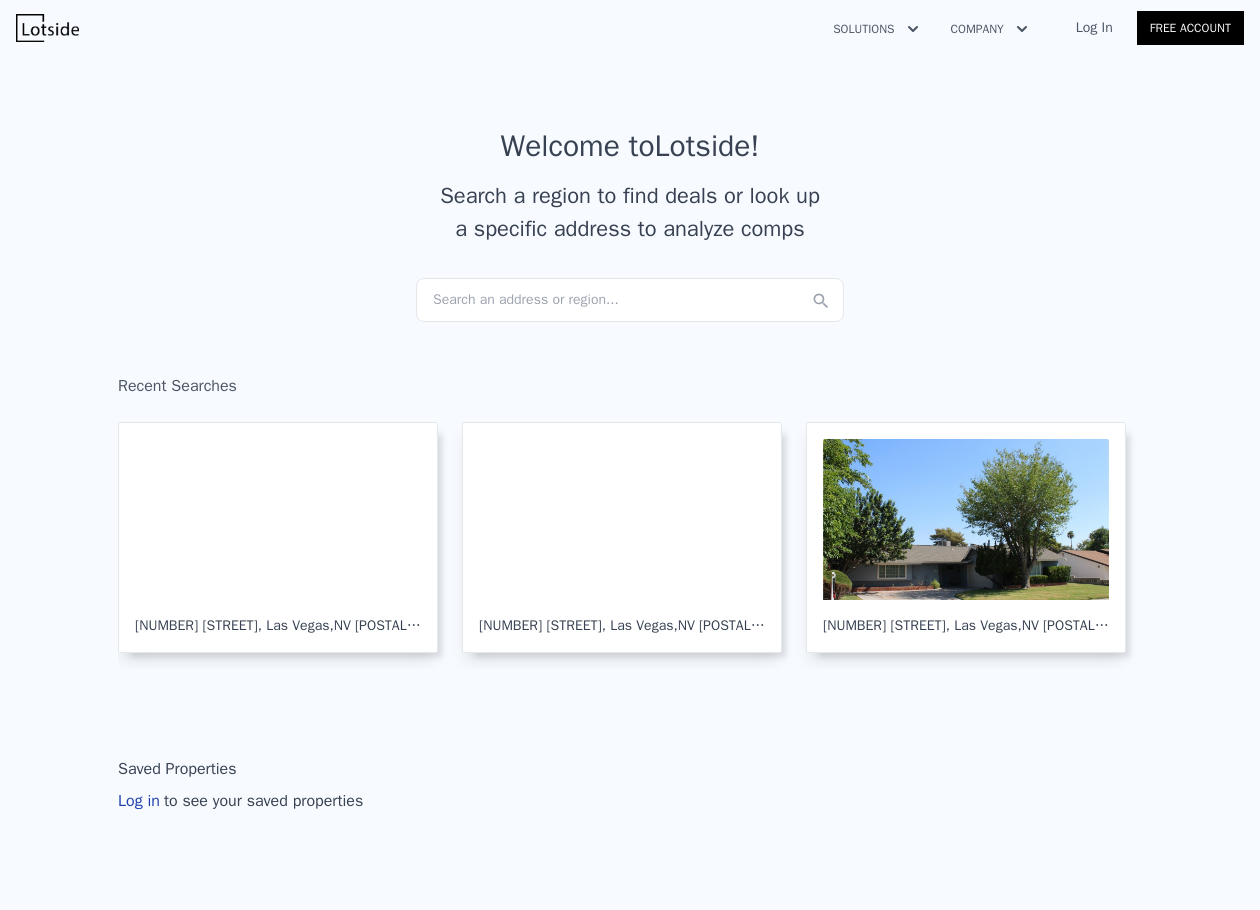 scroll, scrollTop: 0, scrollLeft: 0, axis: both 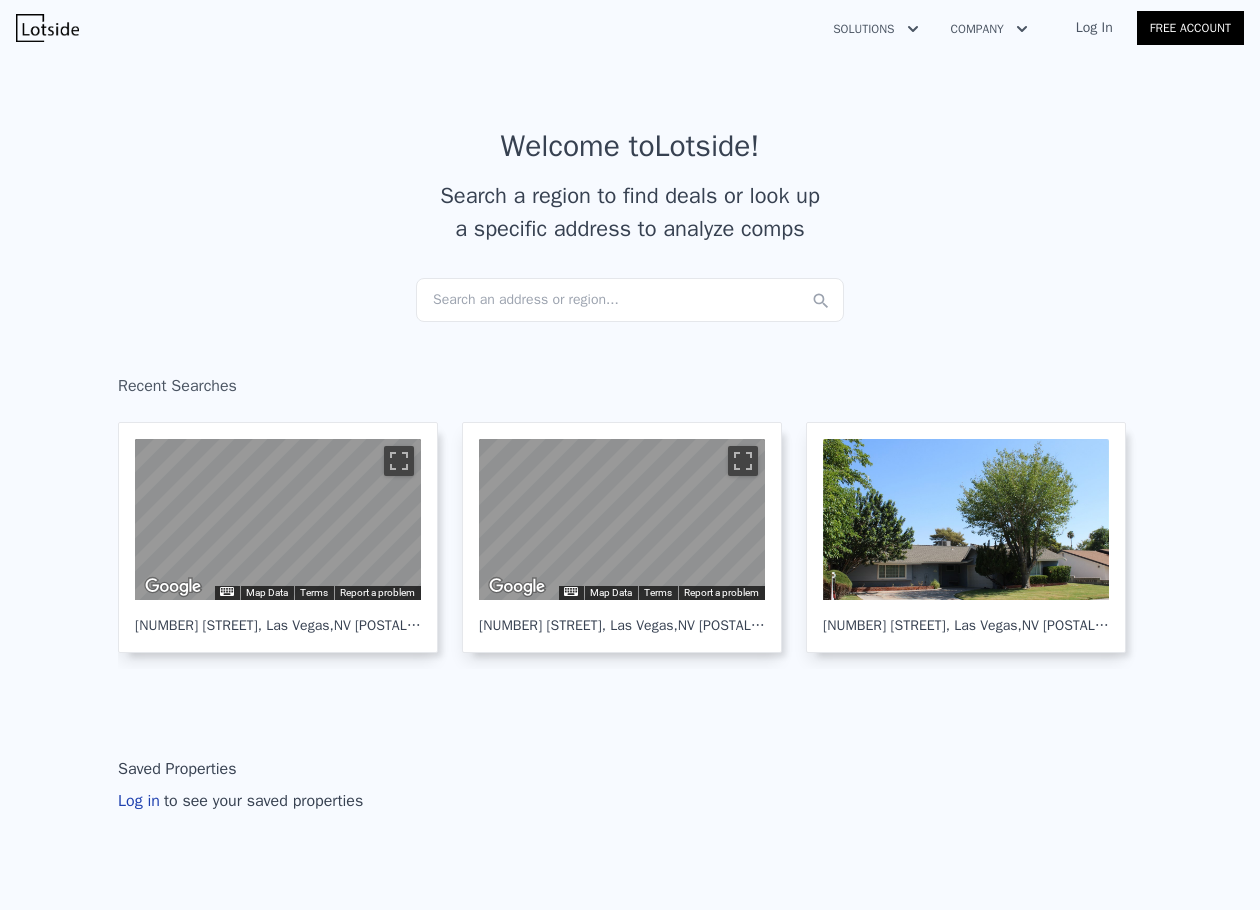 click on "Search an address or region..." at bounding box center (630, 300) 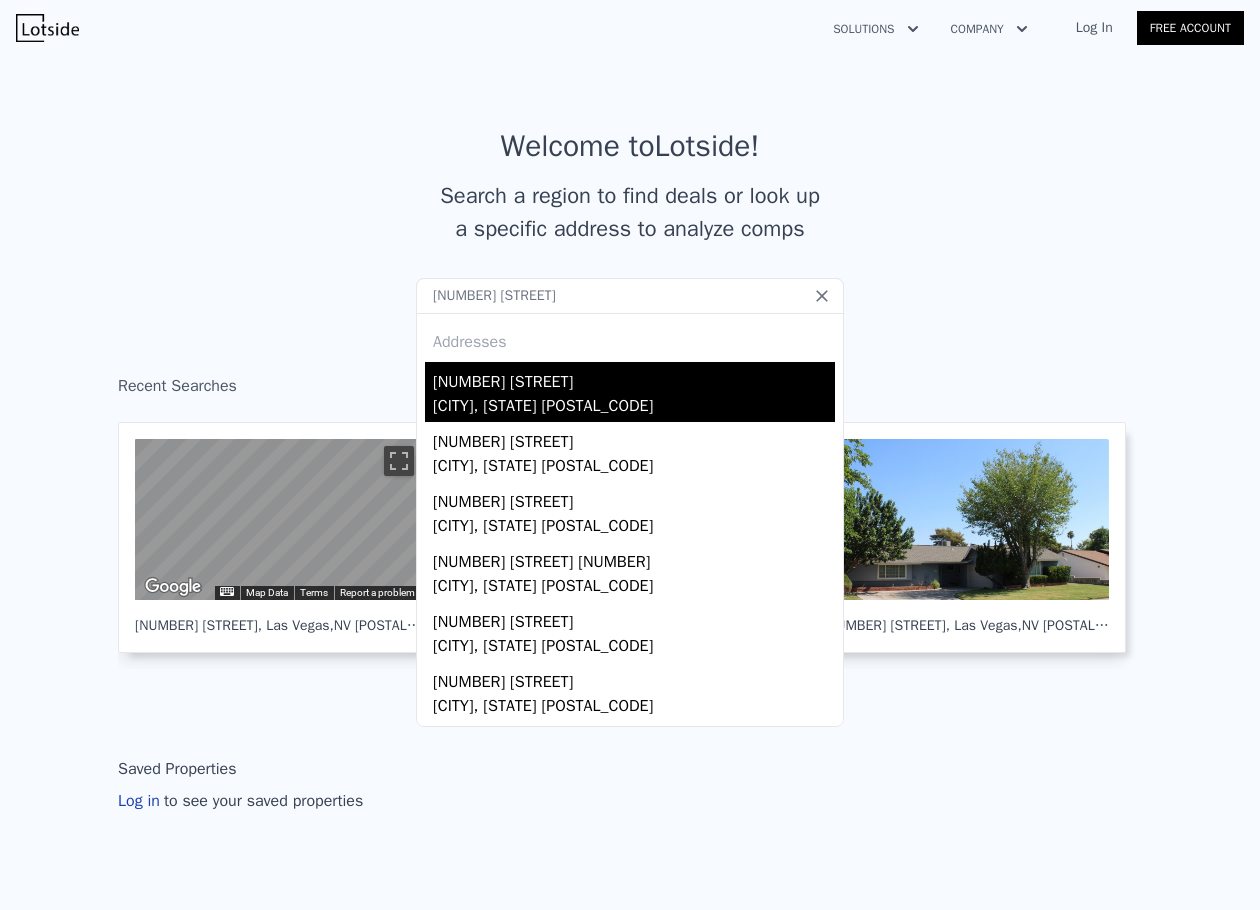type on "[NUMBER] [STREET]" 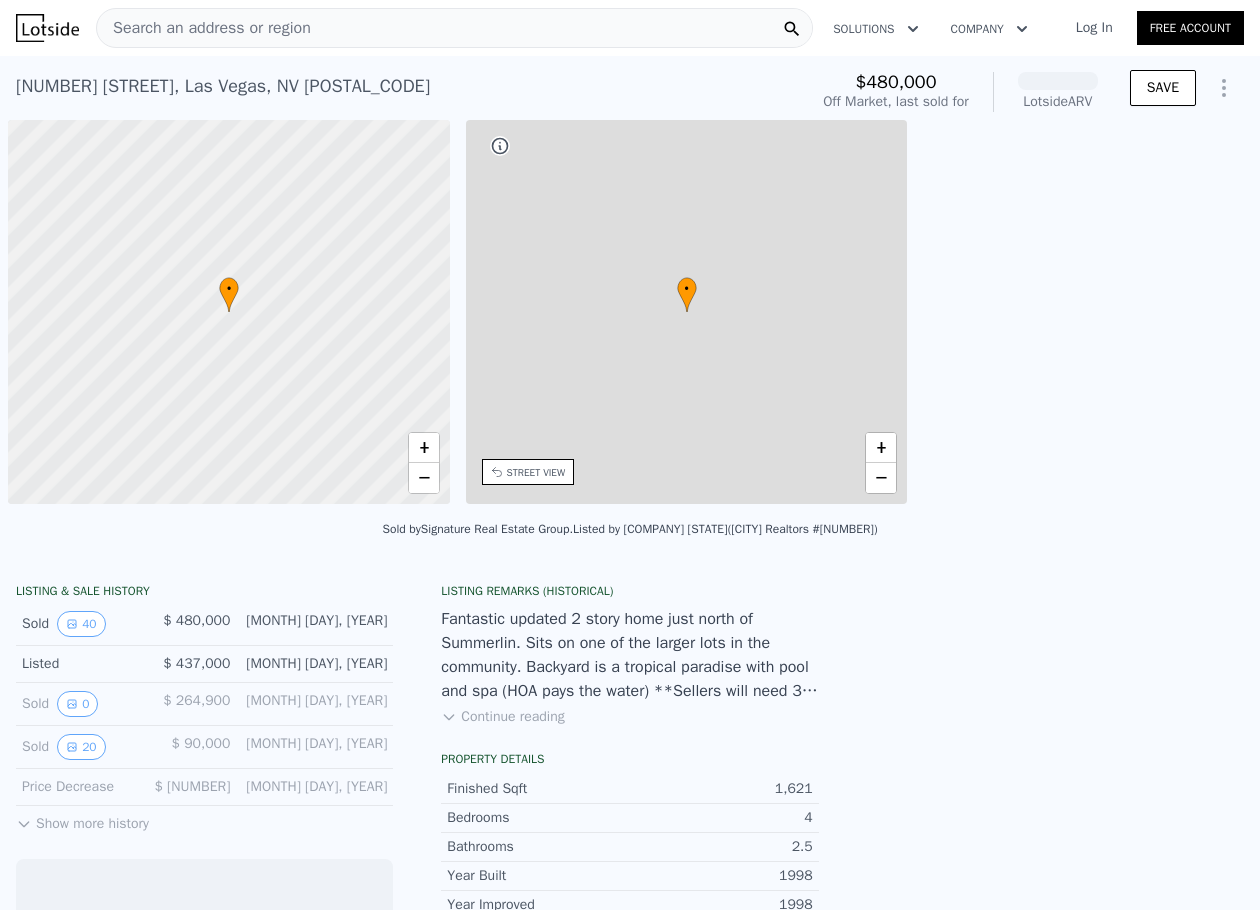 scroll, scrollTop: 0, scrollLeft: 8, axis: horizontal 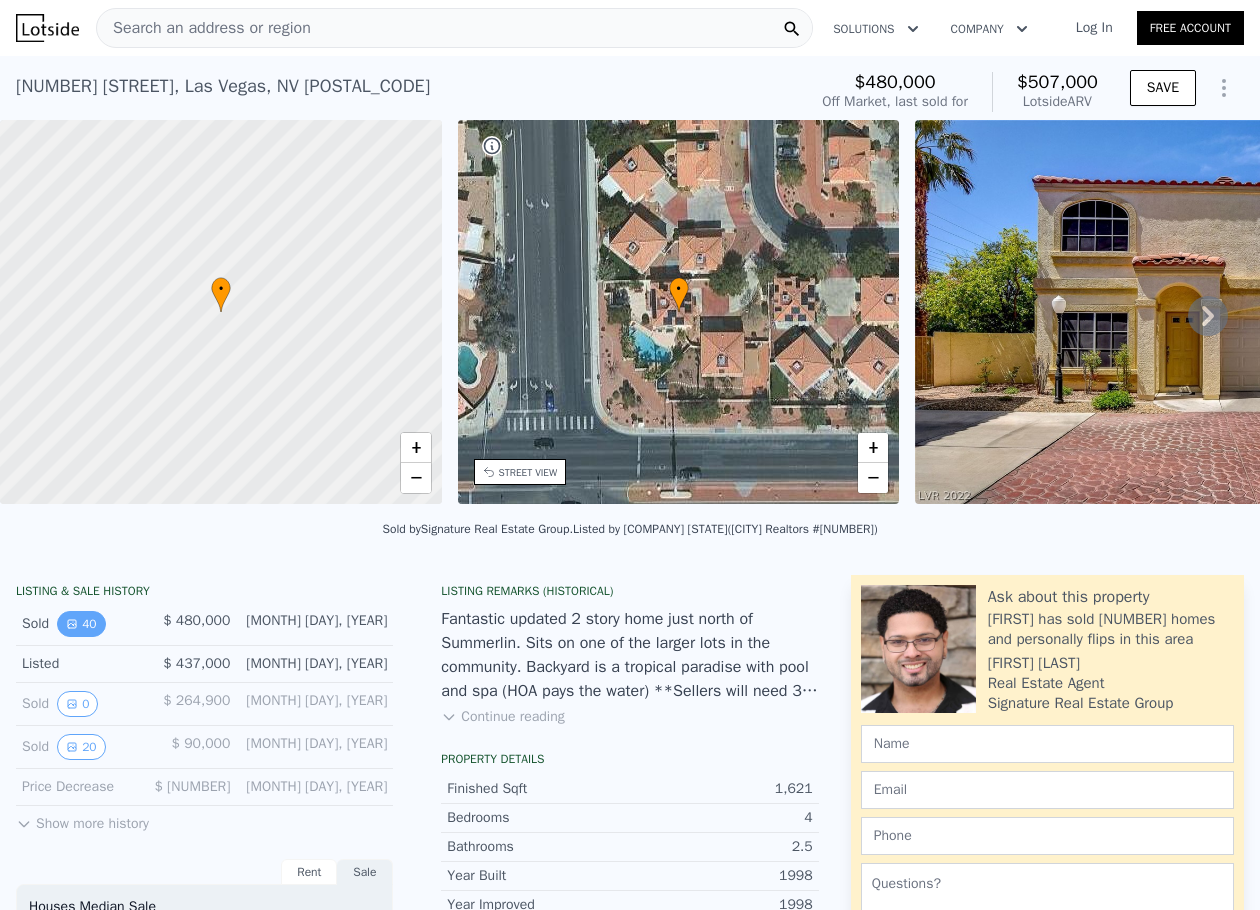 click on "40" at bounding box center [81, 624] 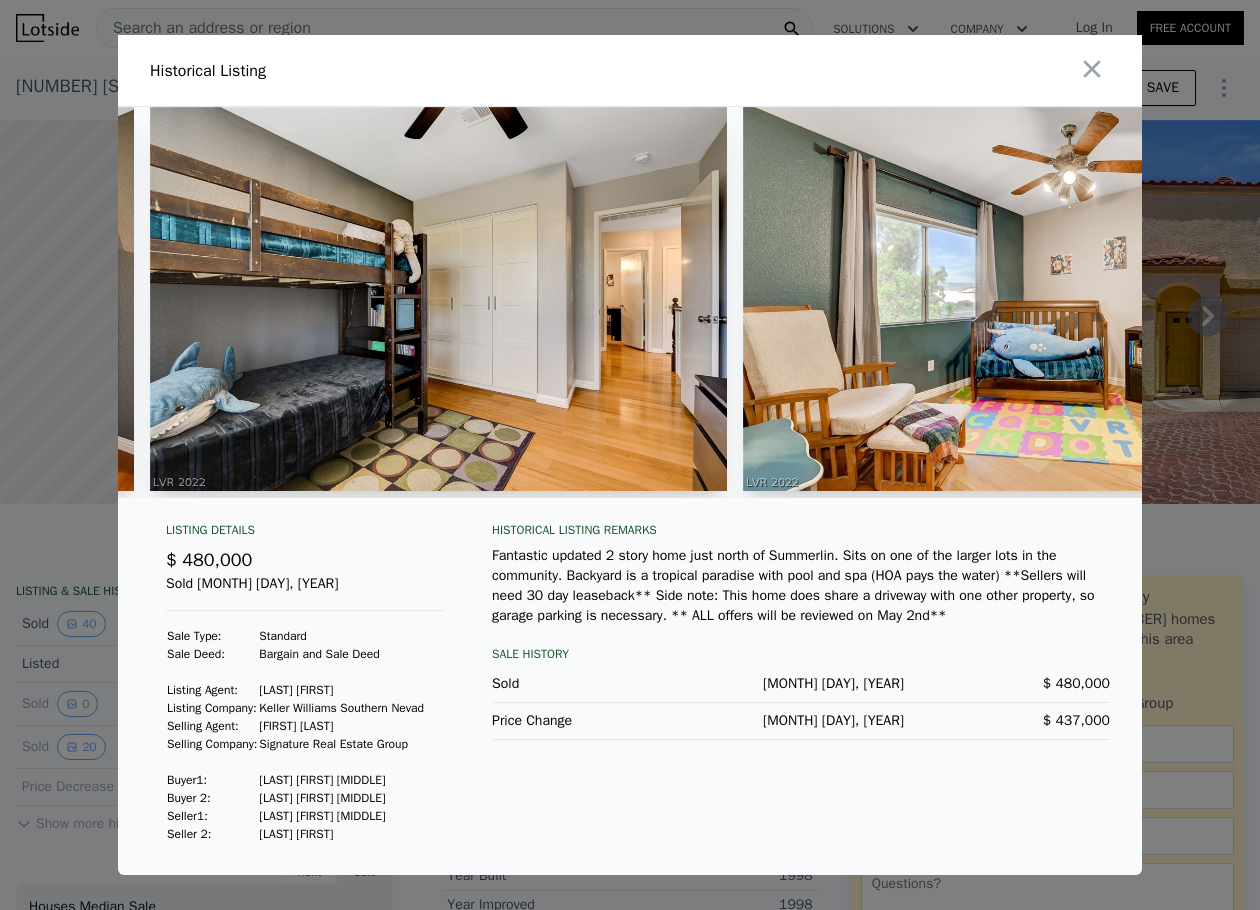 scroll, scrollTop: 0, scrollLeft: 16680, axis: horizontal 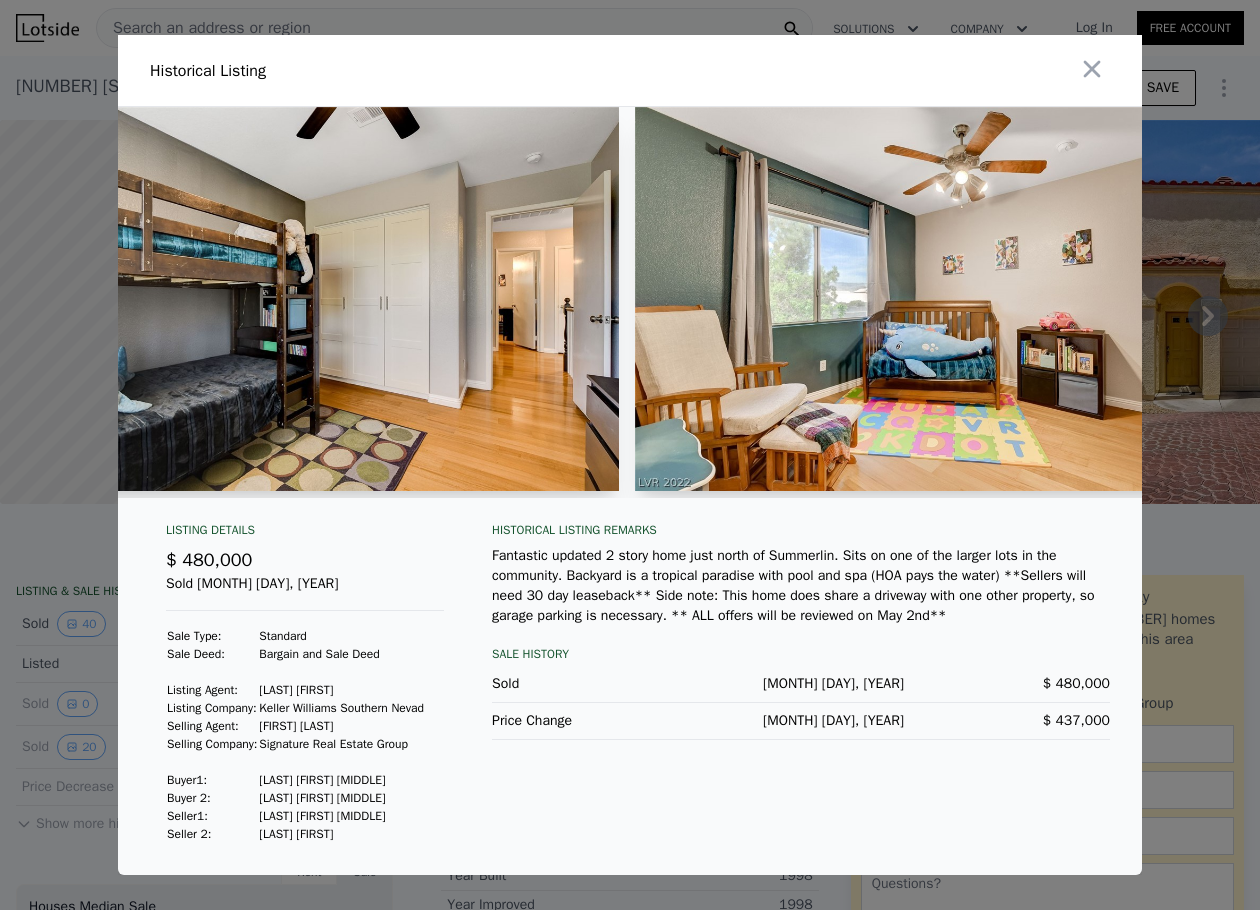 drag, startPoint x: 1166, startPoint y: 502, endPoint x: 975, endPoint y: 534, distance: 193.66208 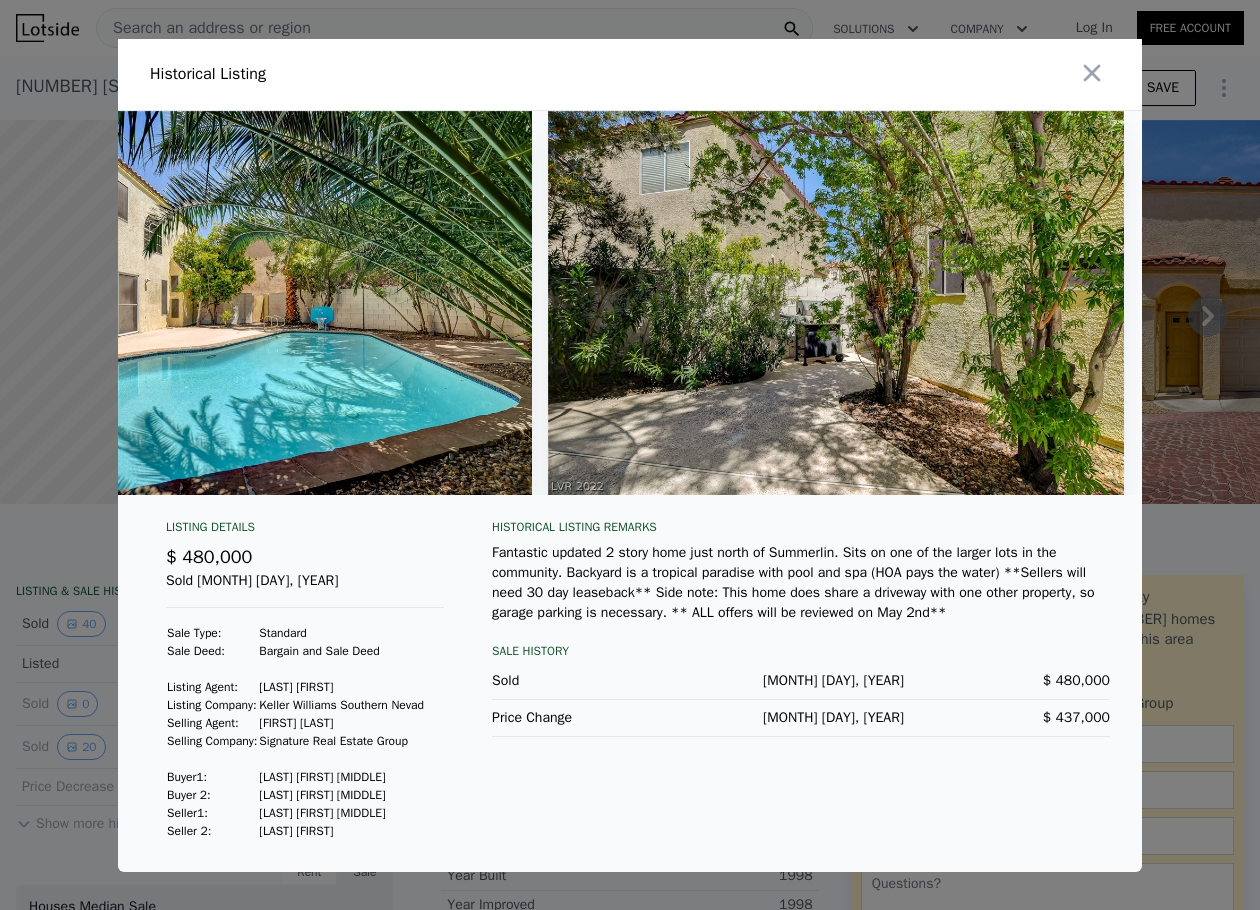 scroll, scrollTop: 0, scrollLeft: 22705, axis: horizontal 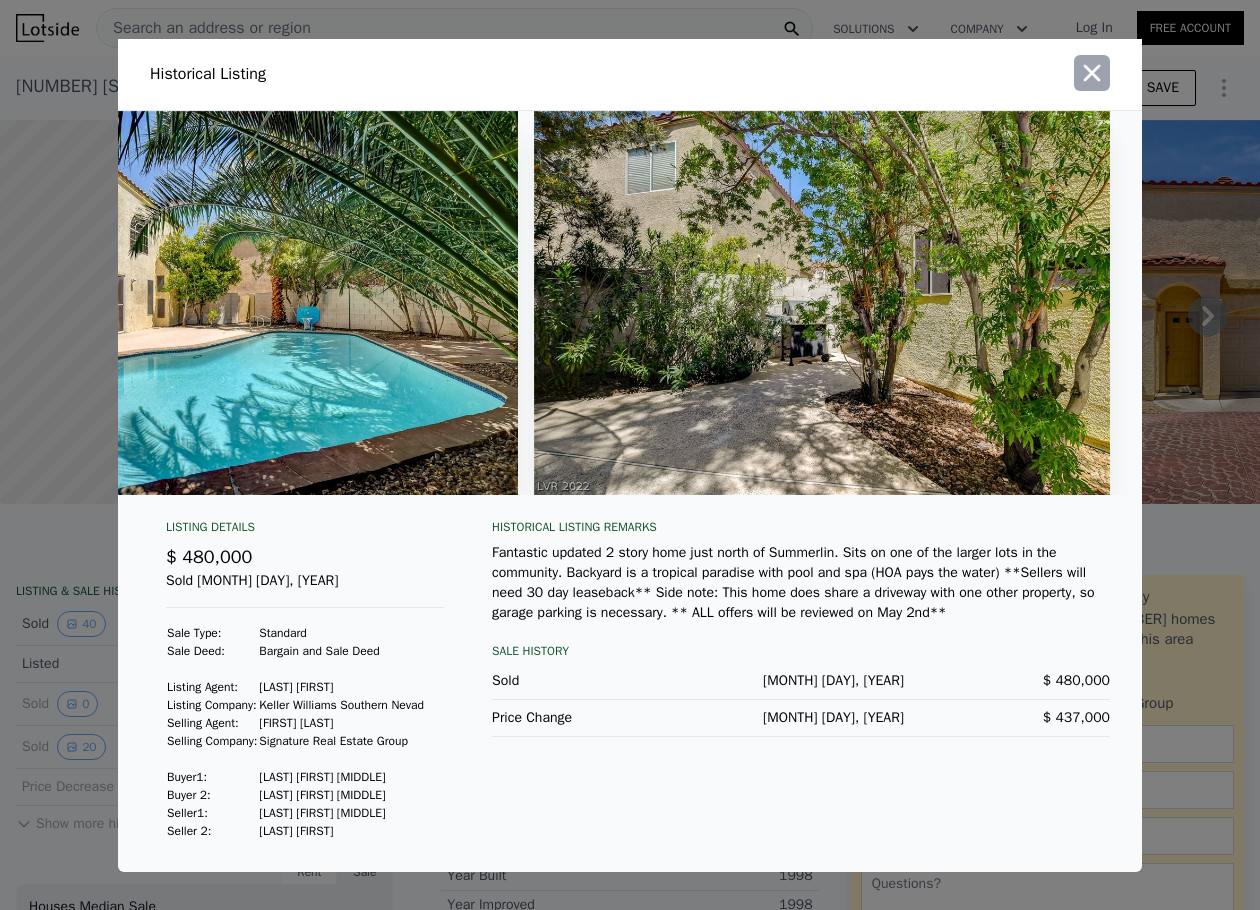 click 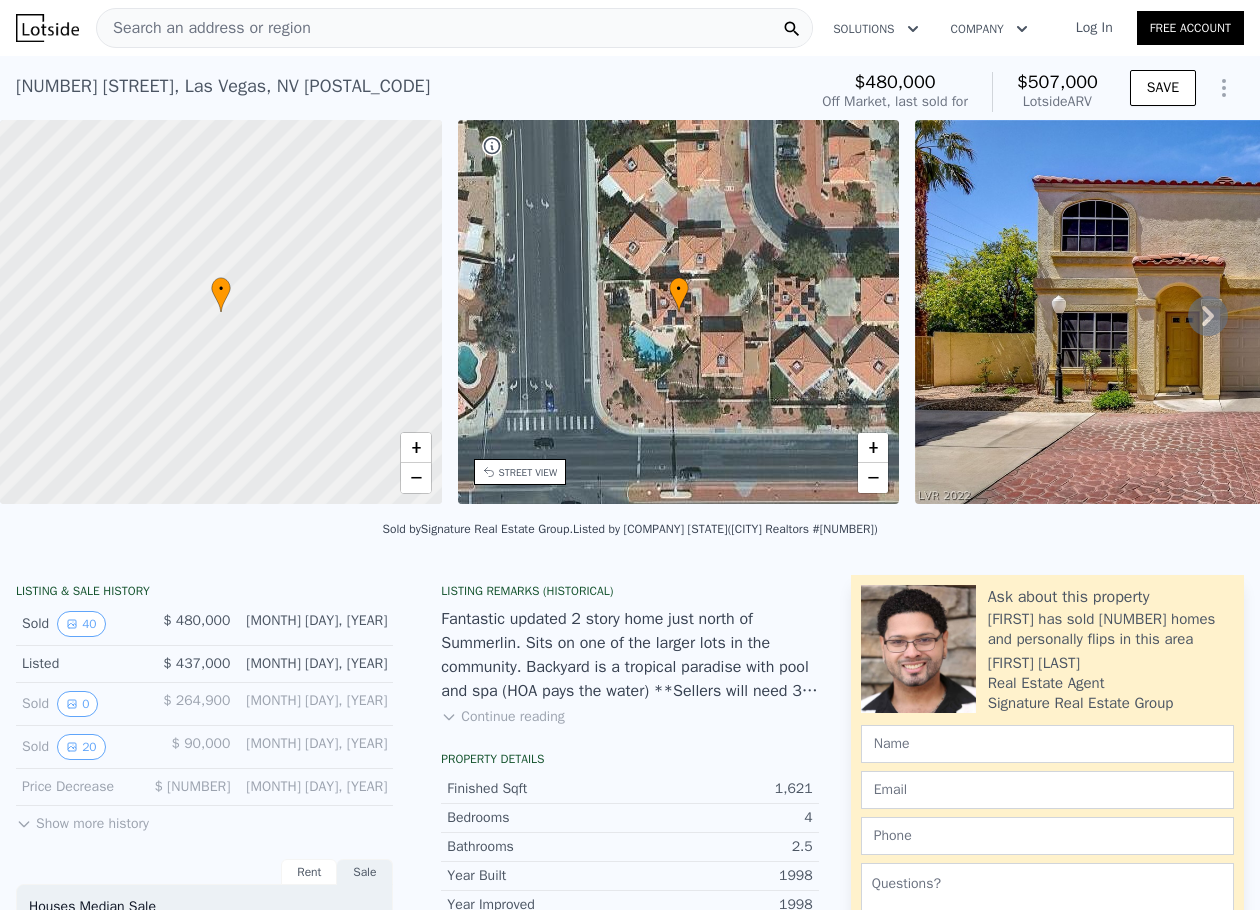 click on "[NUMBER] [STREET] ,   [CITY] ,   [STATE]   [POSTAL_CODE]" at bounding box center (223, 86) 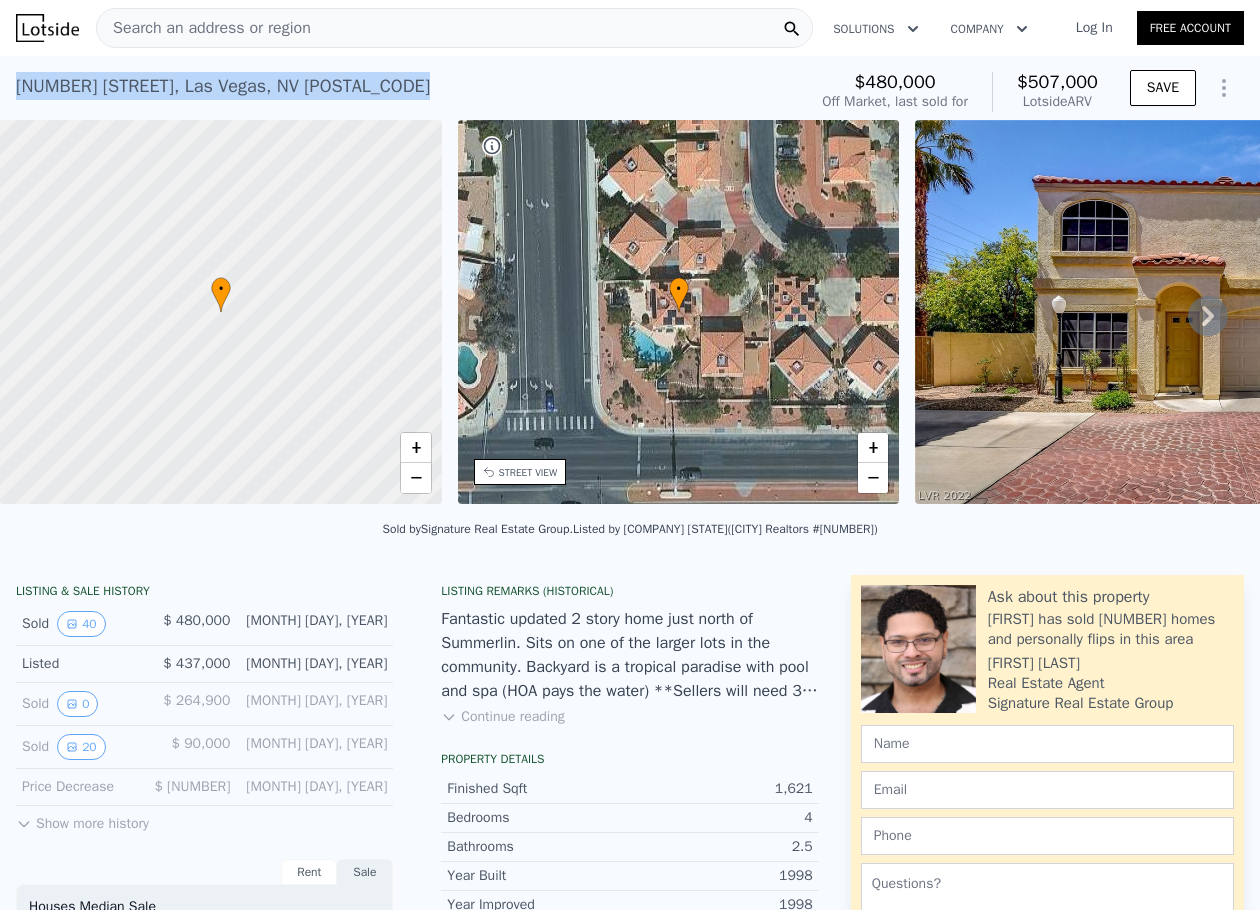 click on "[NUMBER] [STREET] ,   [CITY] ,   [STATE]   [POSTAL_CODE]" at bounding box center (223, 86) 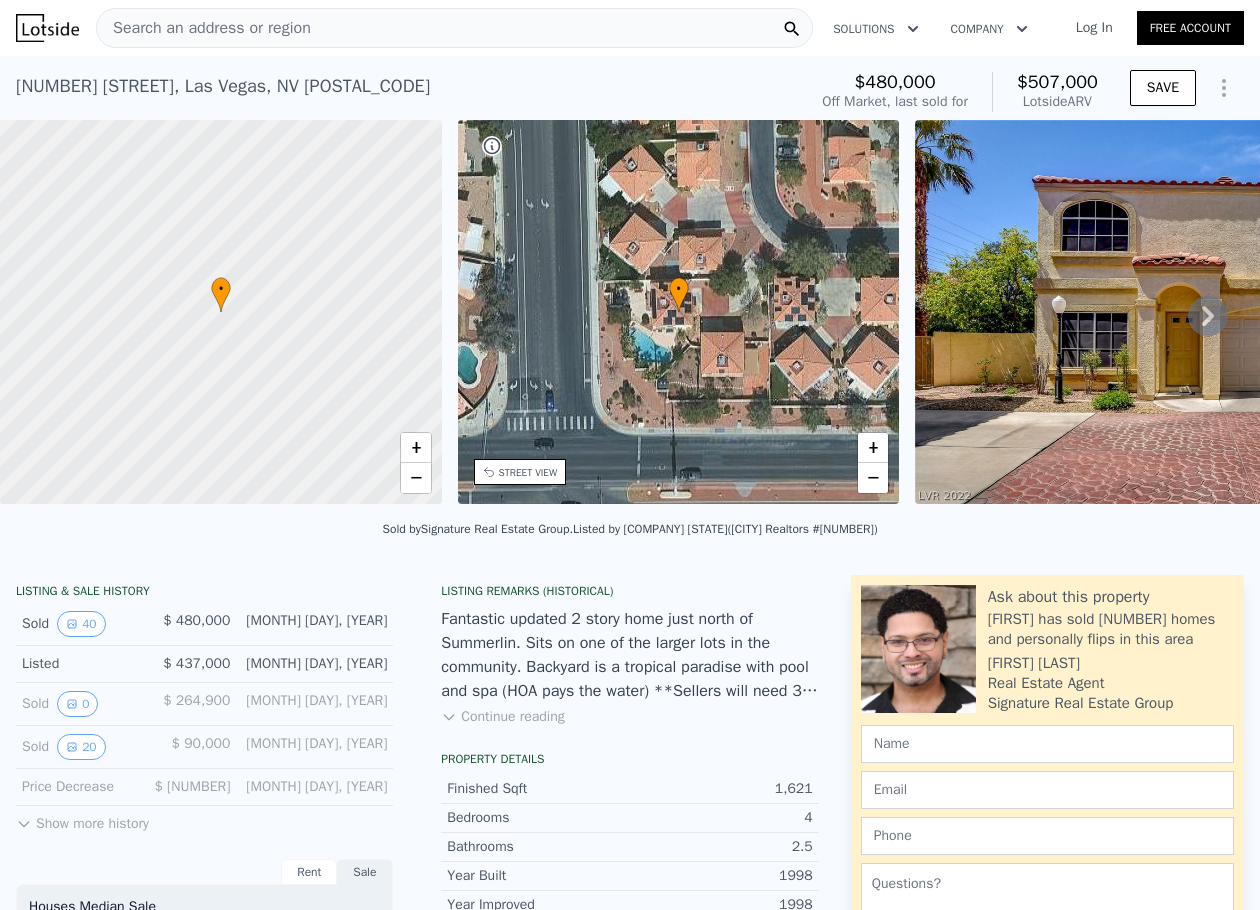 click on "Search an address or region" at bounding box center [454, 28] 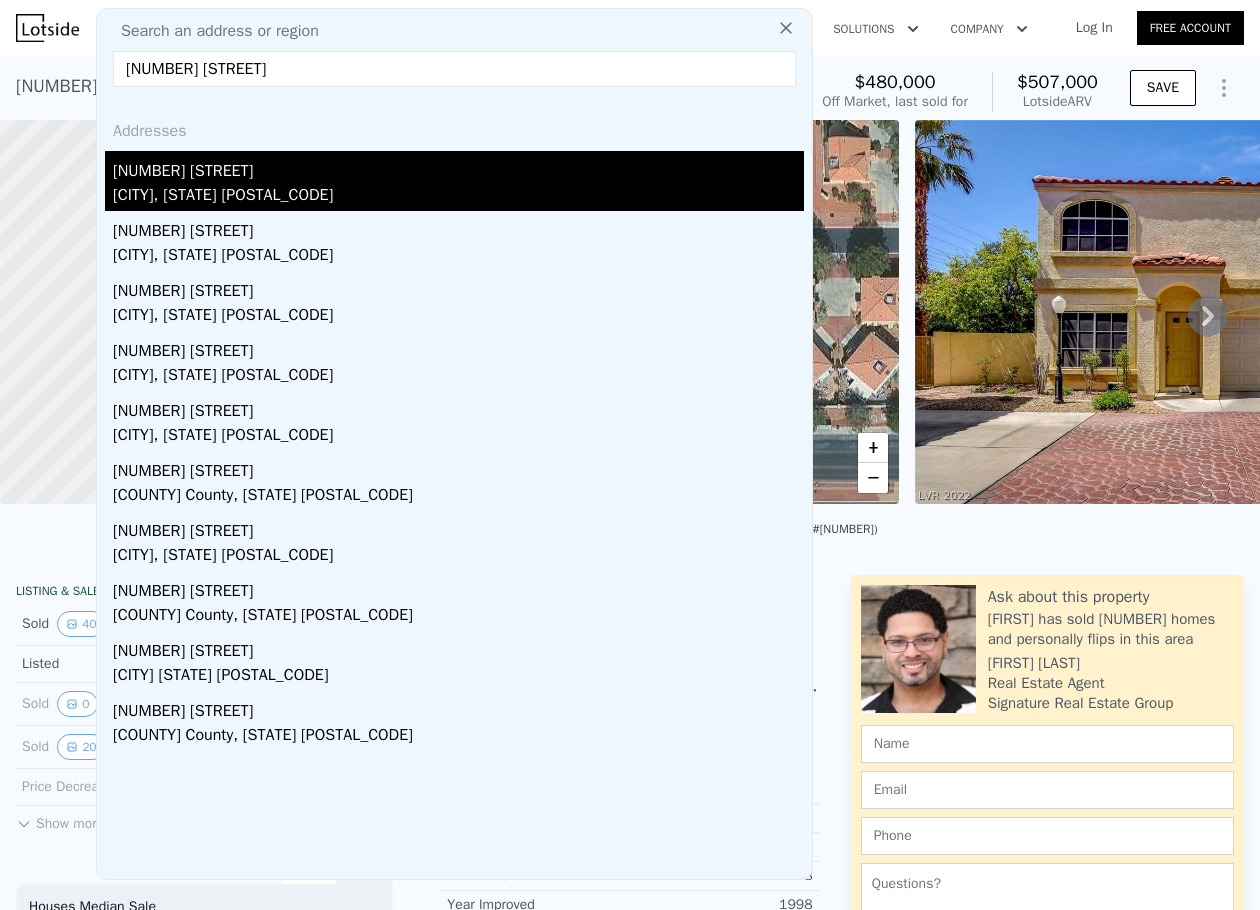 type on "[NUMBER] [STREET]" 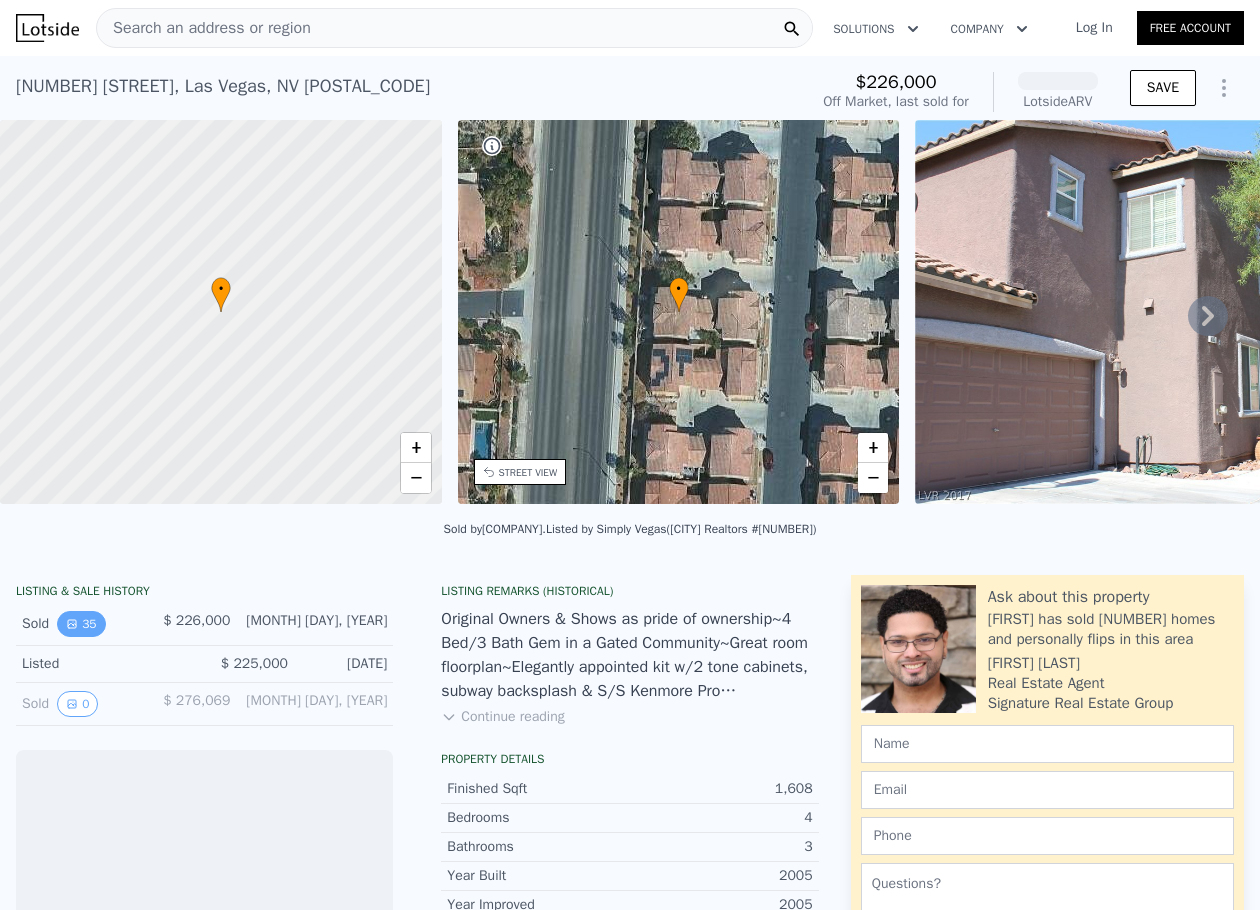 click 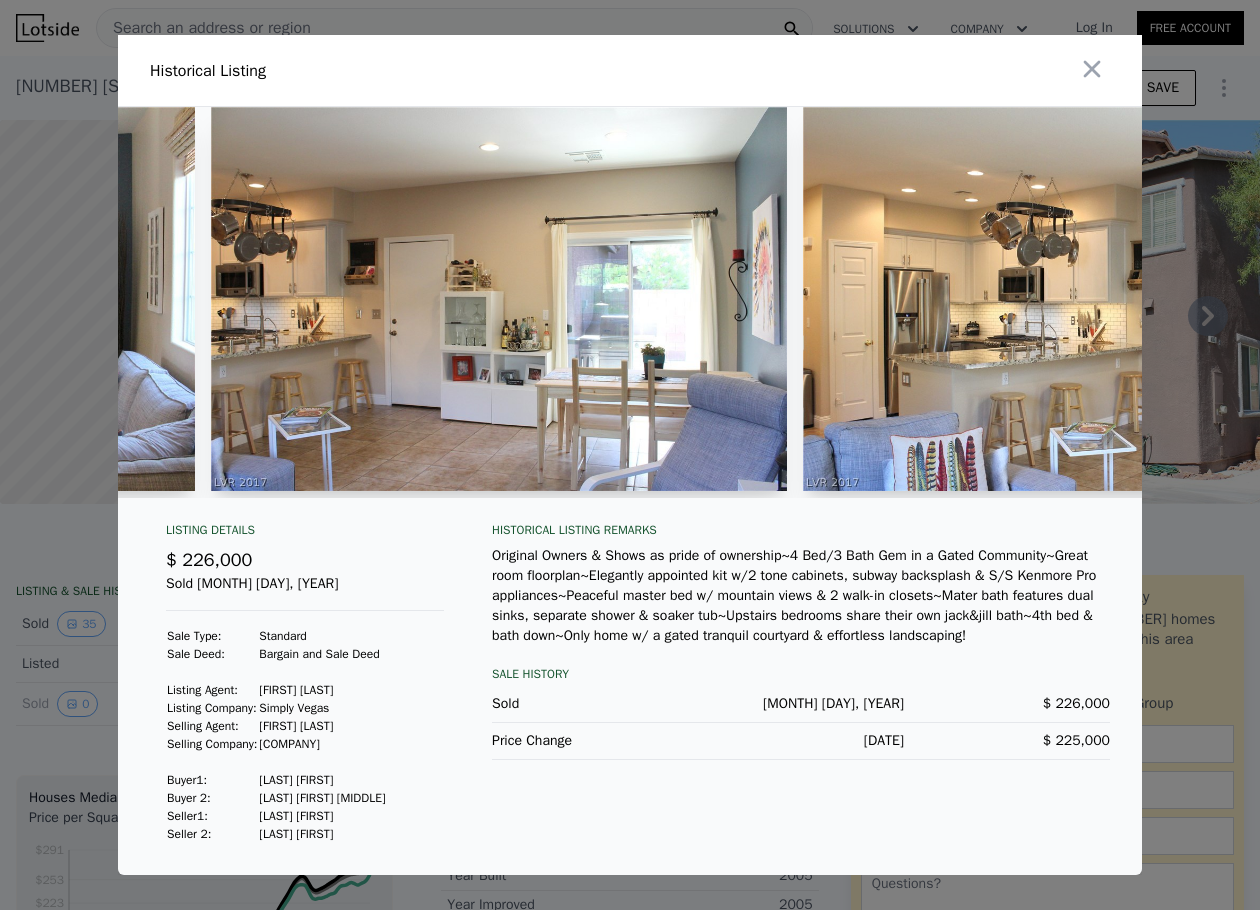 scroll, scrollTop: 0, scrollLeft: 2937, axis: horizontal 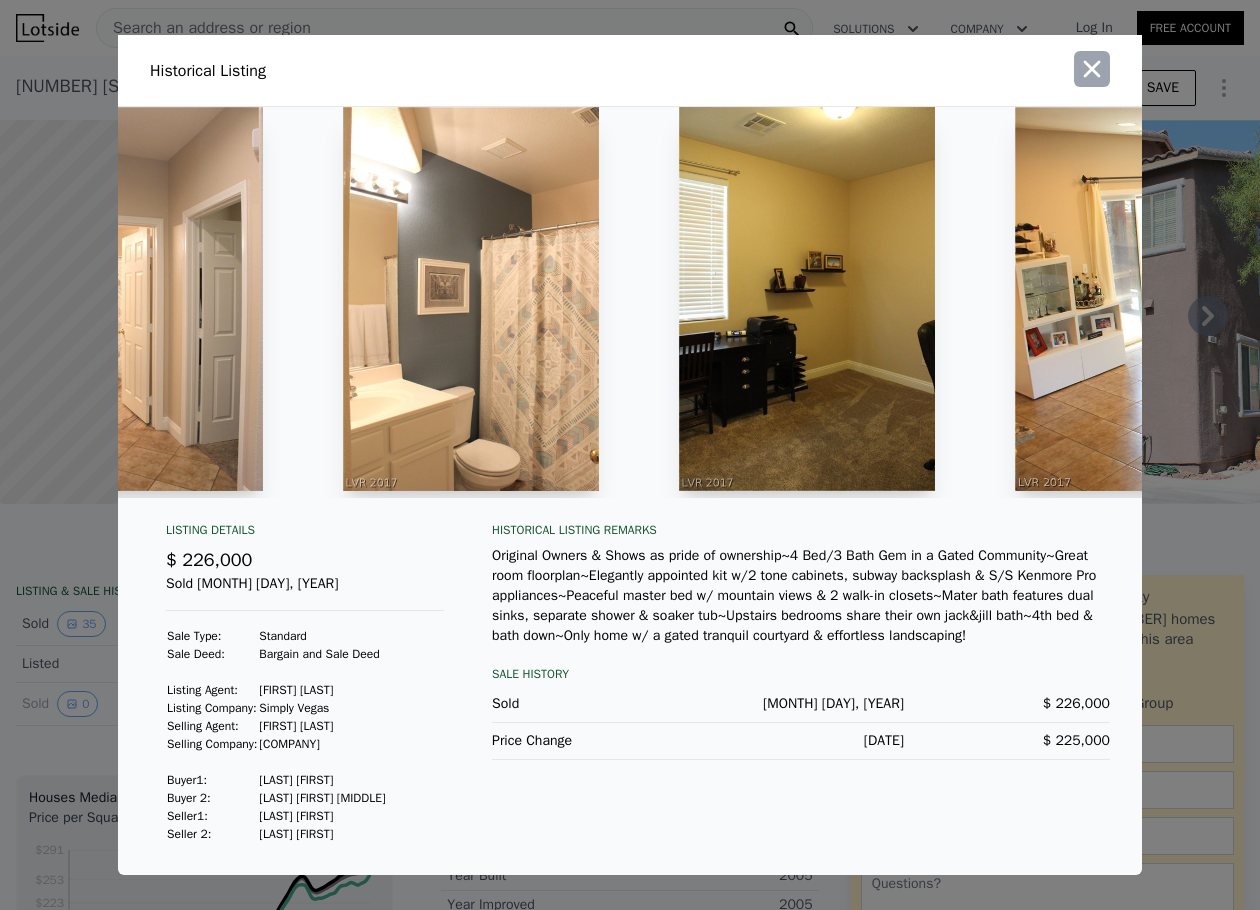 click 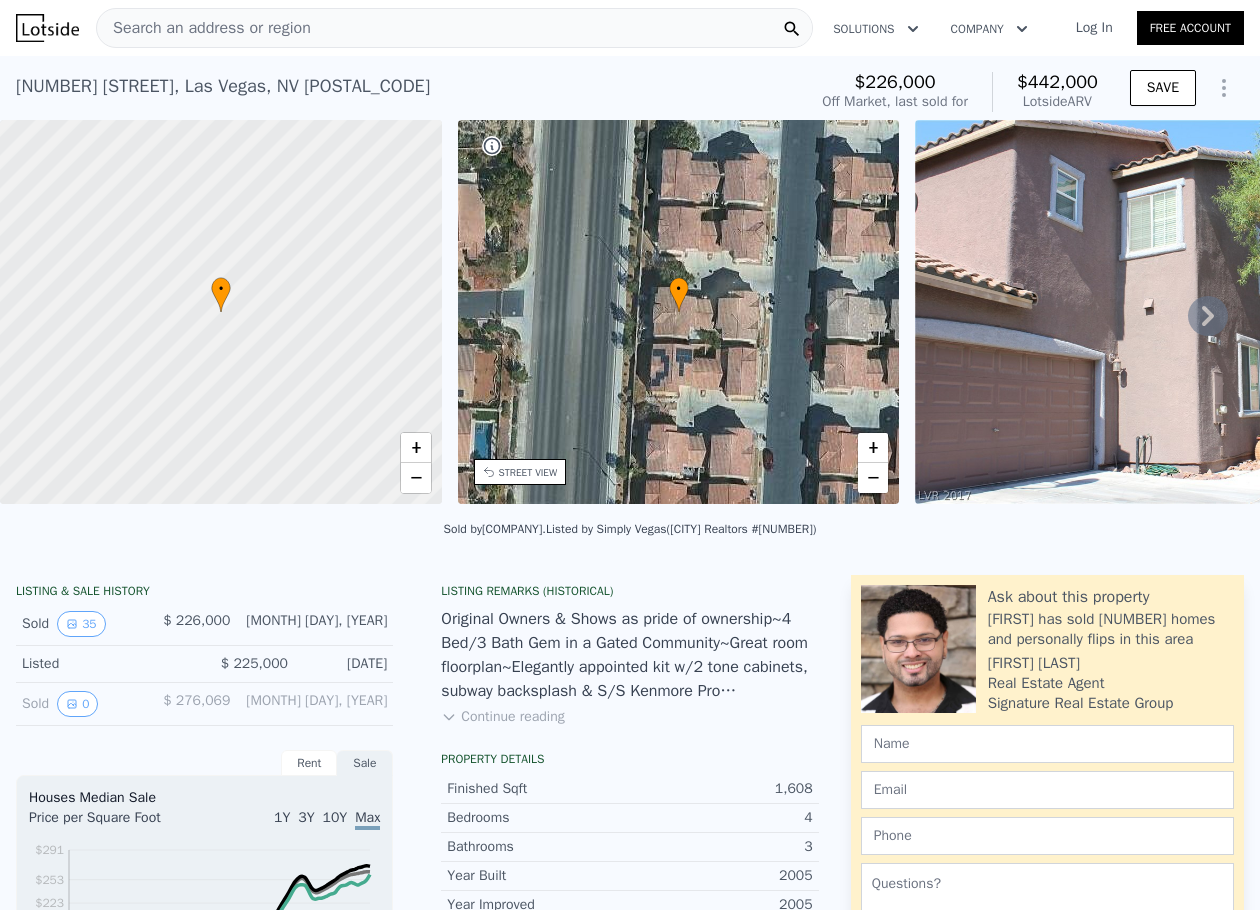 click on "Search an address or region" at bounding box center [454, 28] 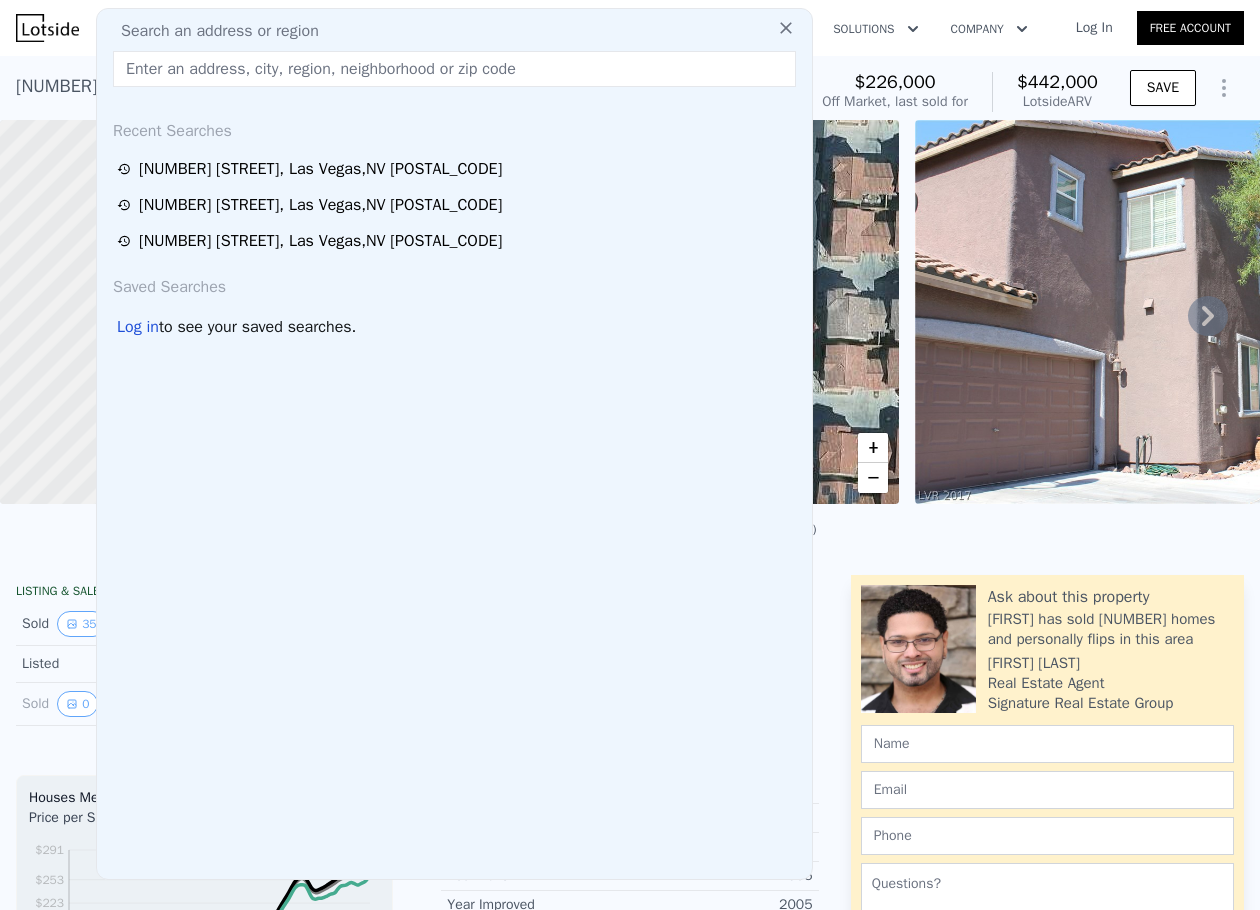 drag, startPoint x: 510, startPoint y: 24, endPoint x: 403, endPoint y: 77, distance: 119.40687 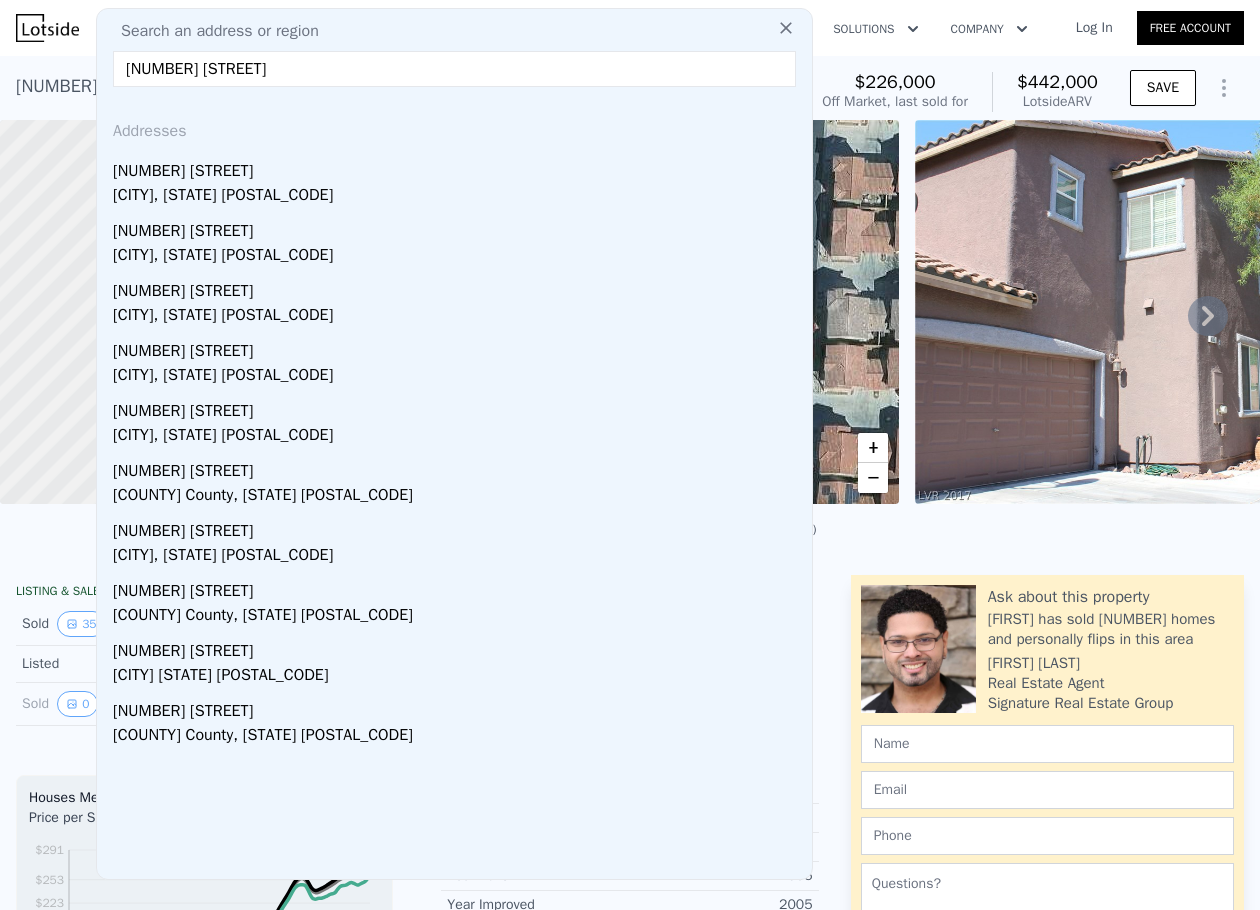 click on "[NUMBER] [STREET]" at bounding box center [458, 167] 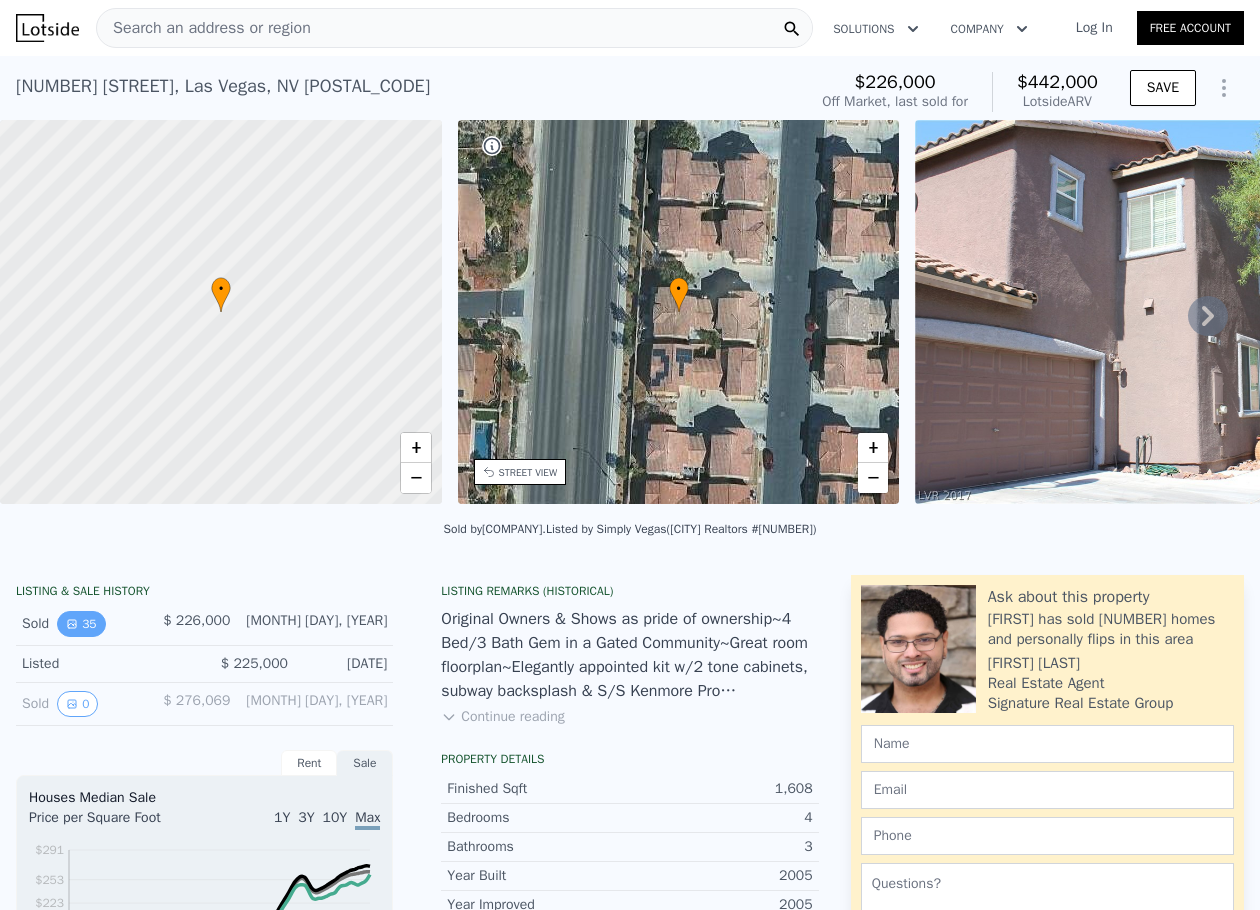 click on "35" at bounding box center [81, 624] 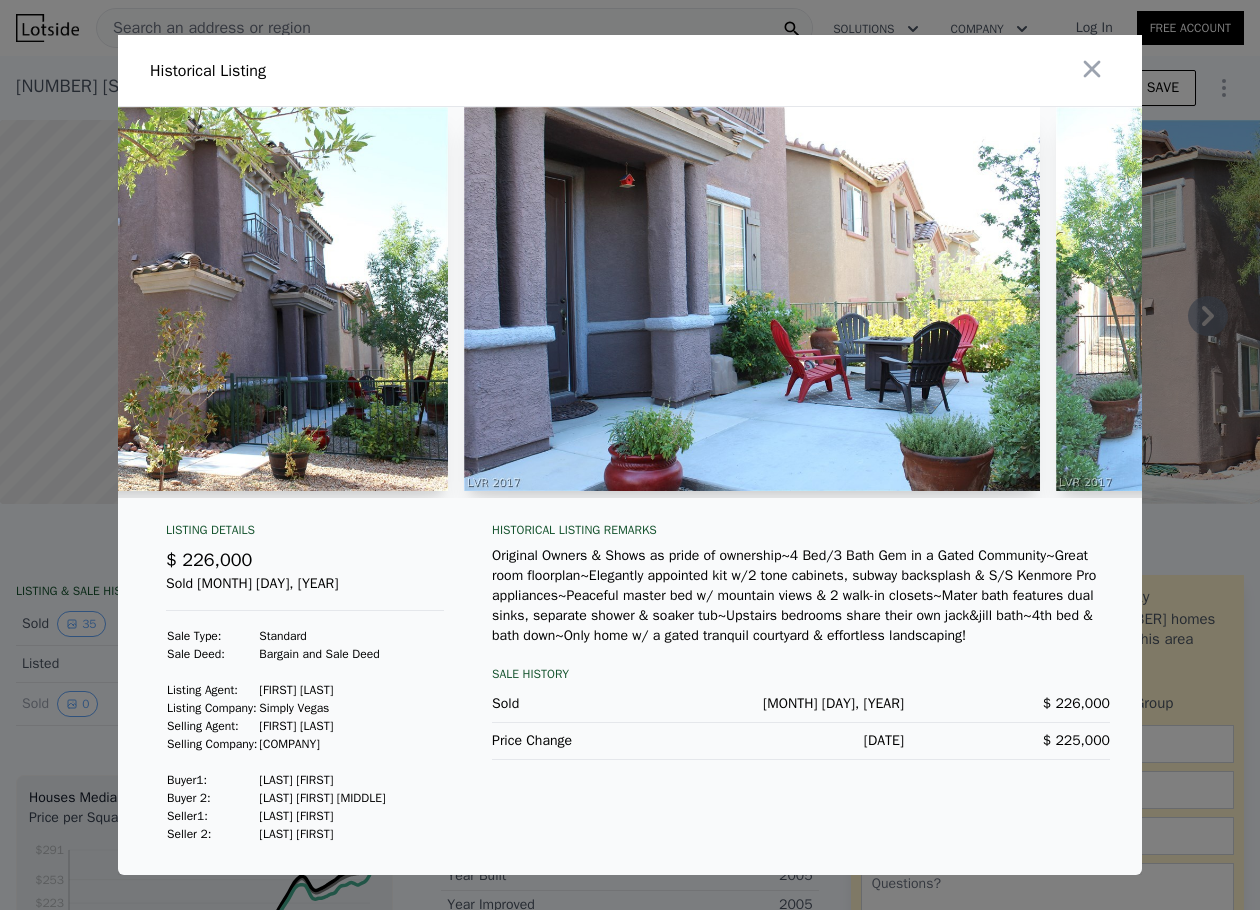 scroll, scrollTop: 0, scrollLeft: 906, axis: horizontal 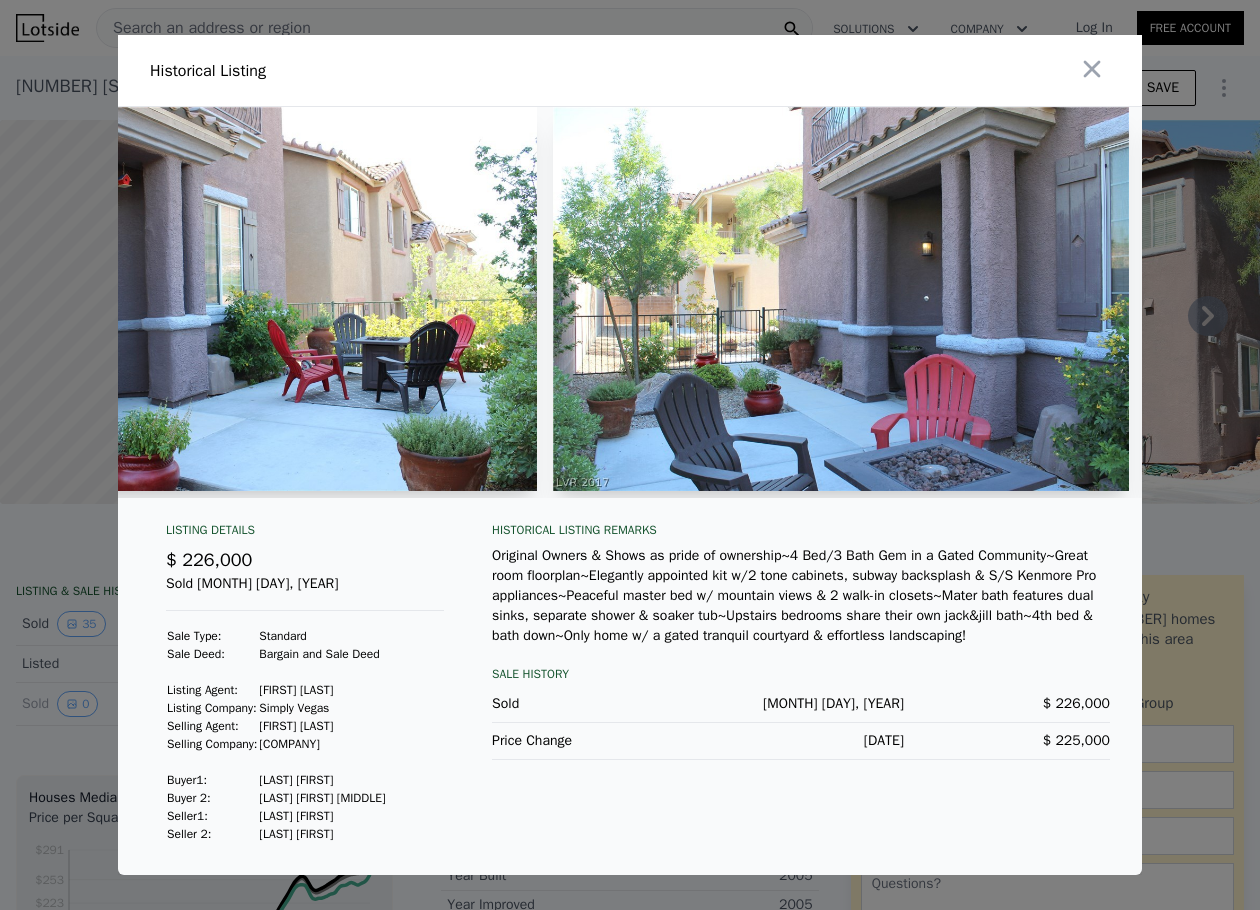 click at bounding box center (630, 455) 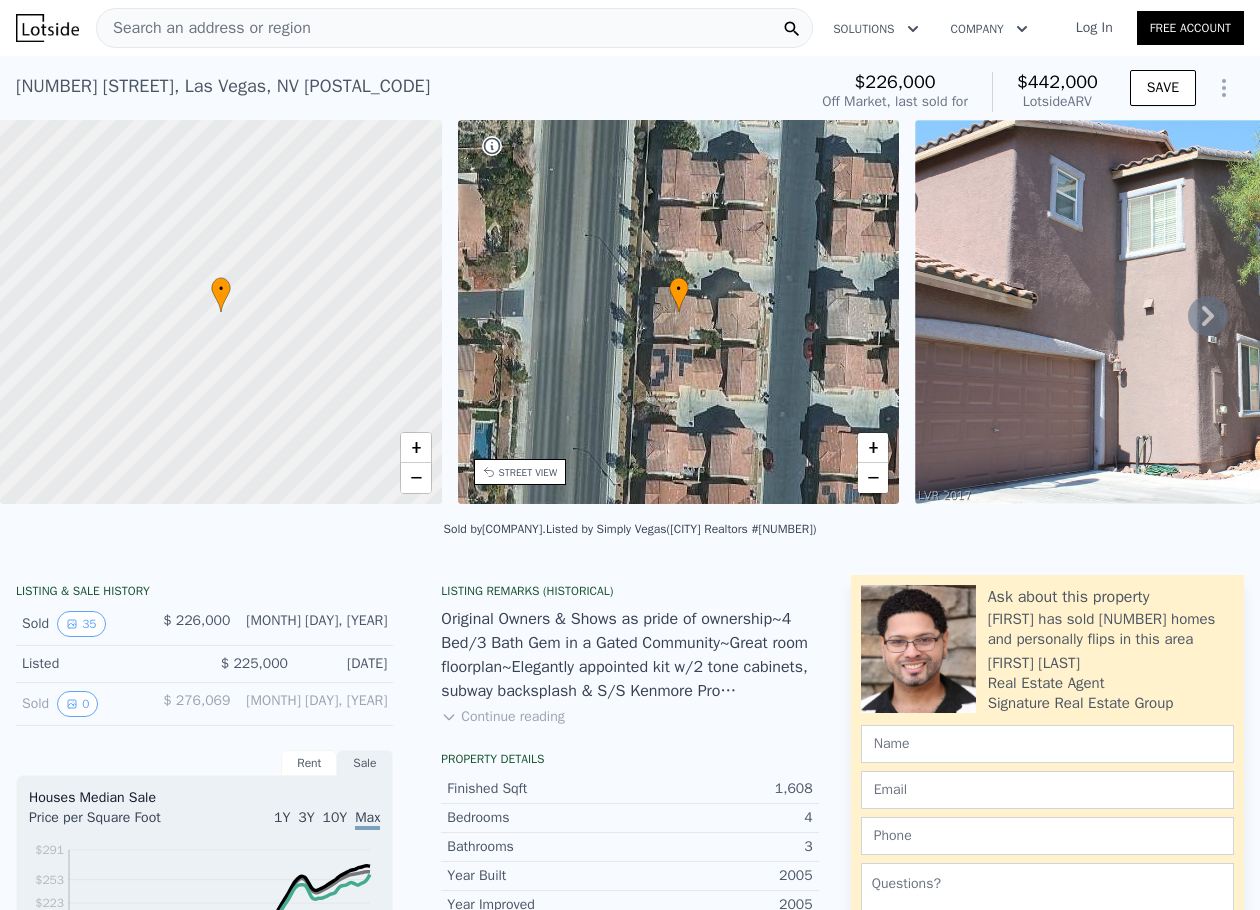 click on "Search an address or region" at bounding box center (454, 28) 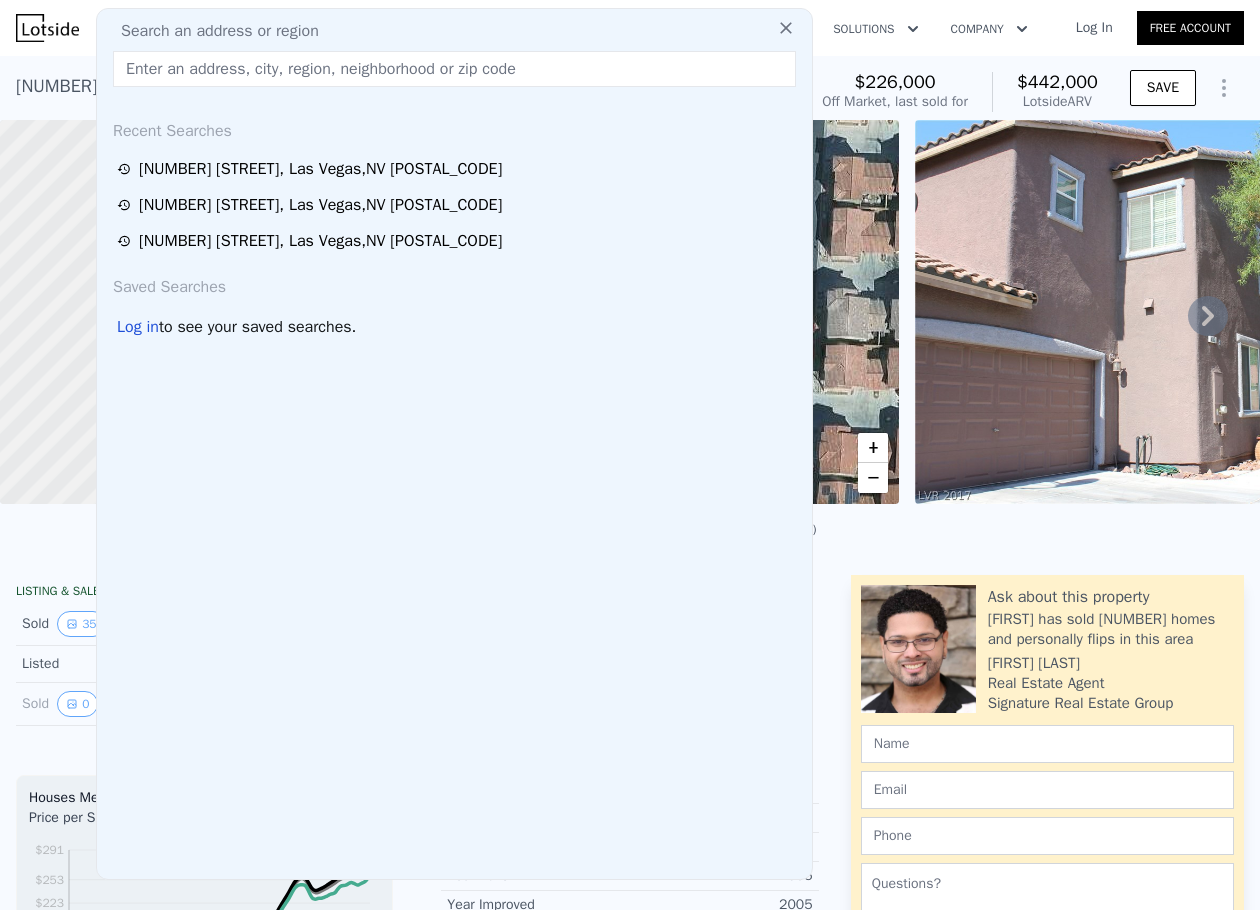 drag, startPoint x: 374, startPoint y: 23, endPoint x: 321, endPoint y: 79, distance: 77.10383 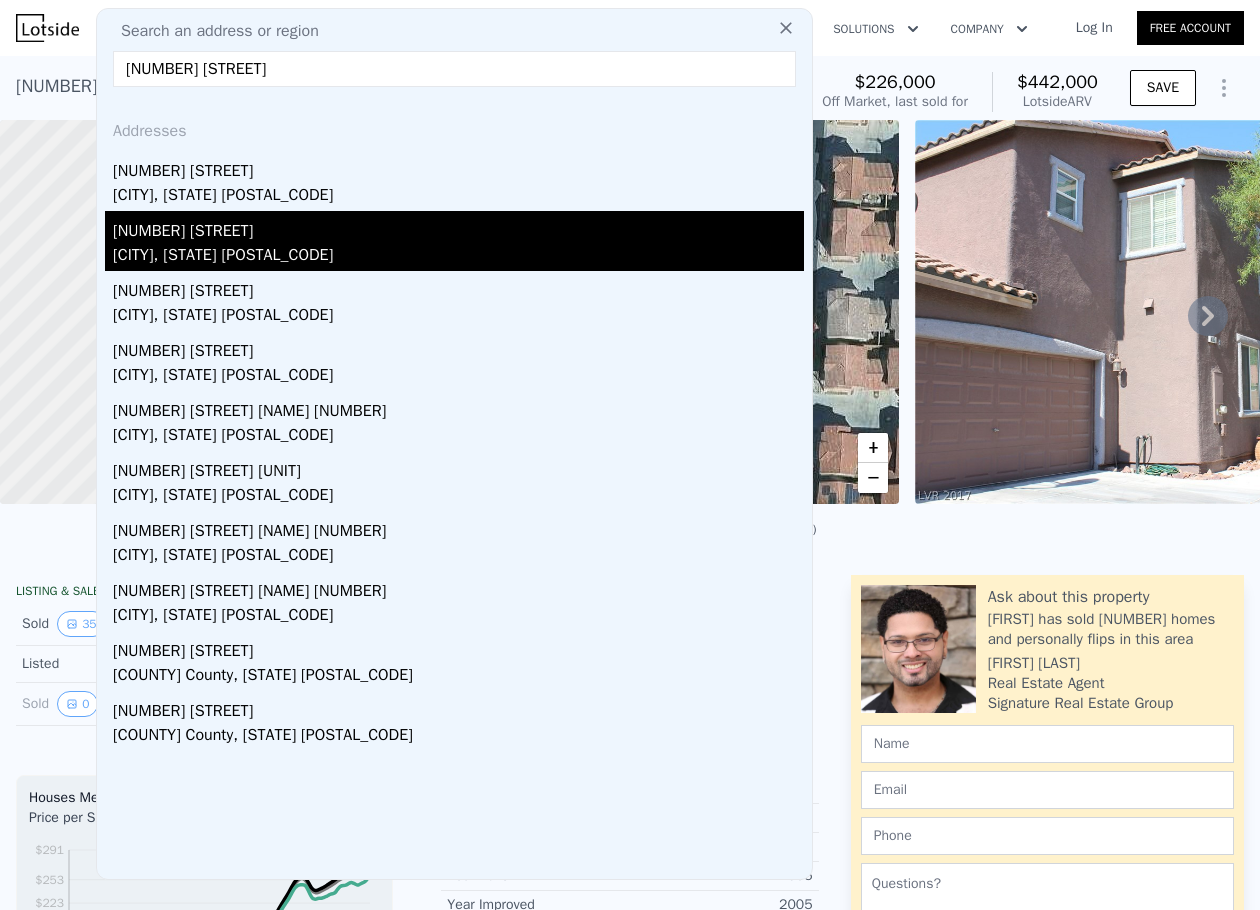 type on "[NUMBER] [STREET]" 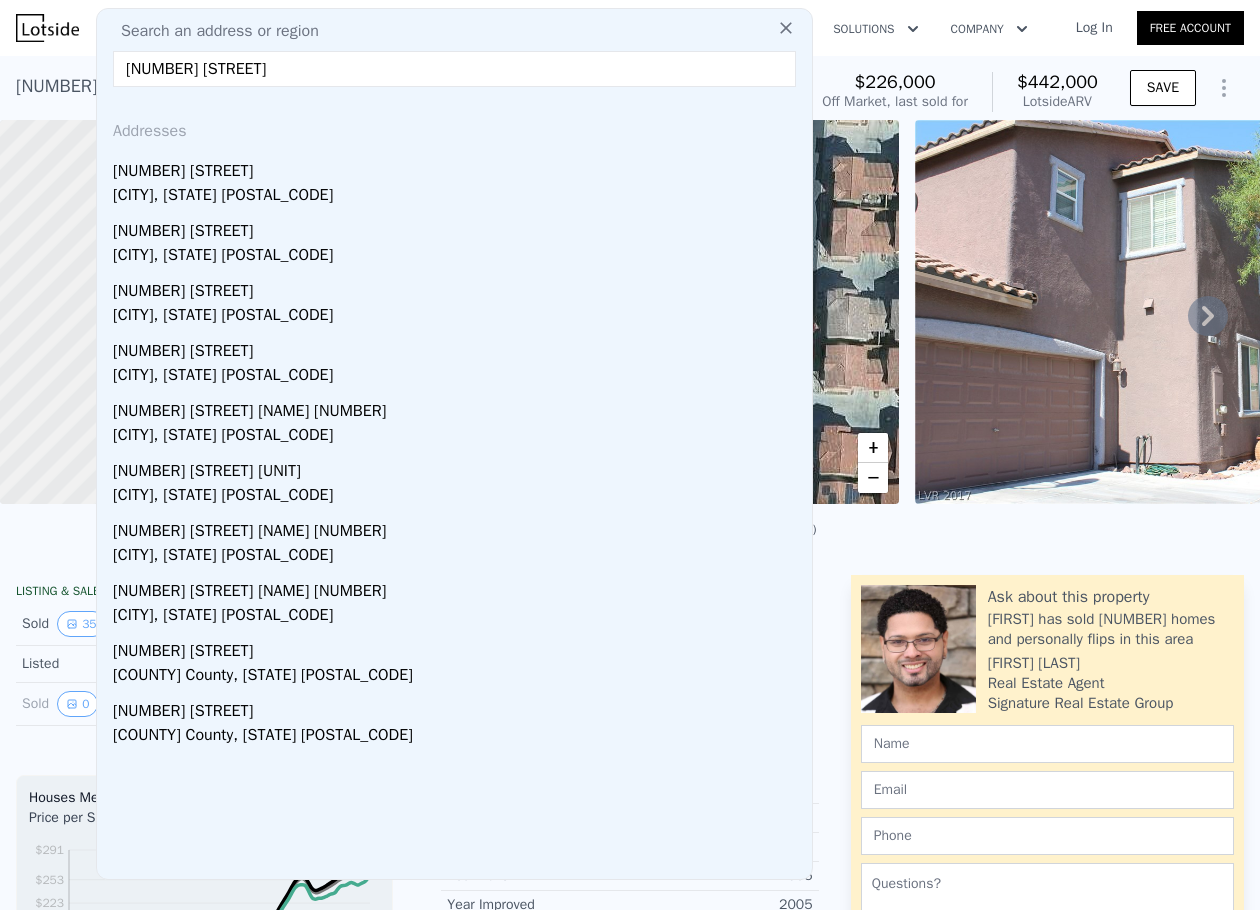click on "[NUMBER] [STREET]" at bounding box center [458, 227] 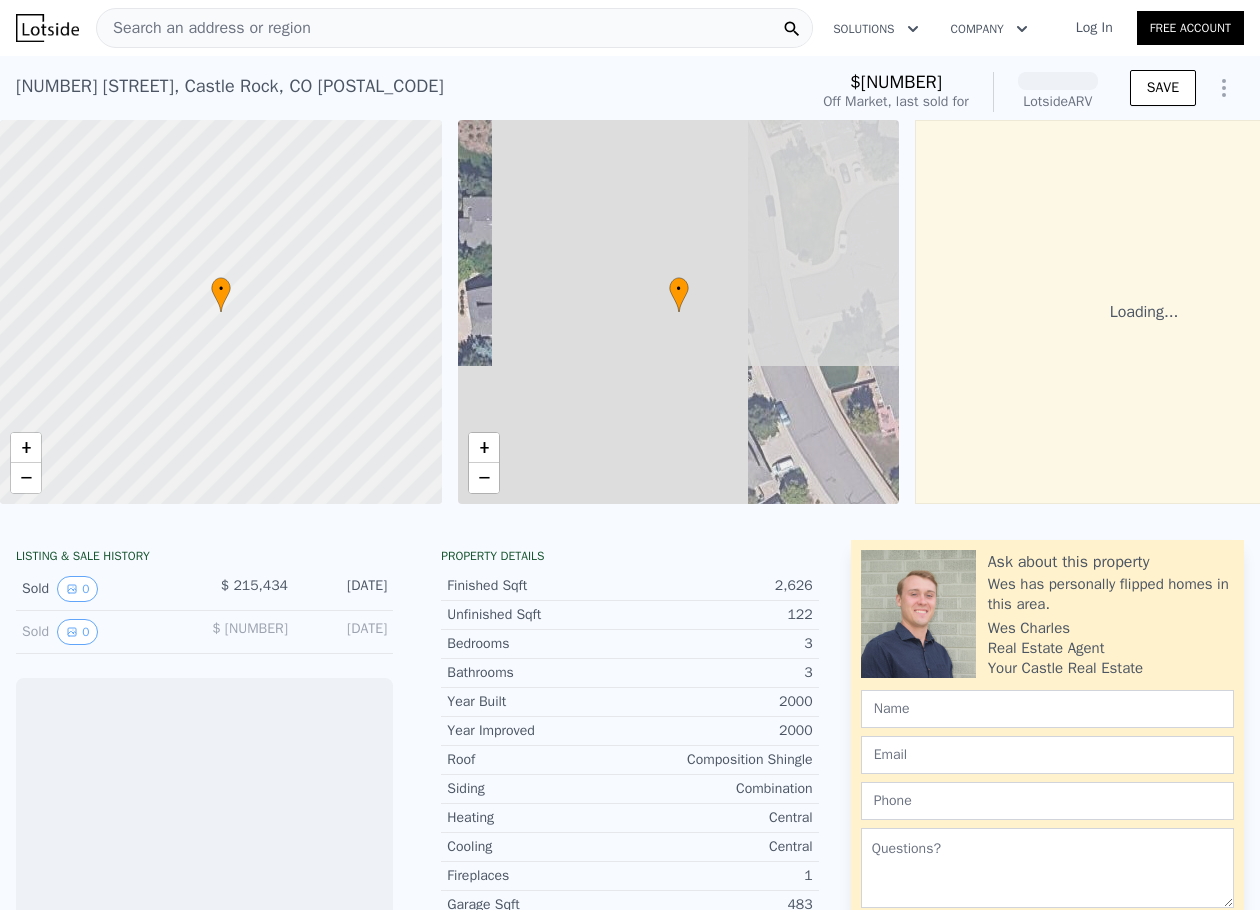drag, startPoint x: 446, startPoint y: 63, endPoint x: 434, endPoint y: 74, distance: 16.27882 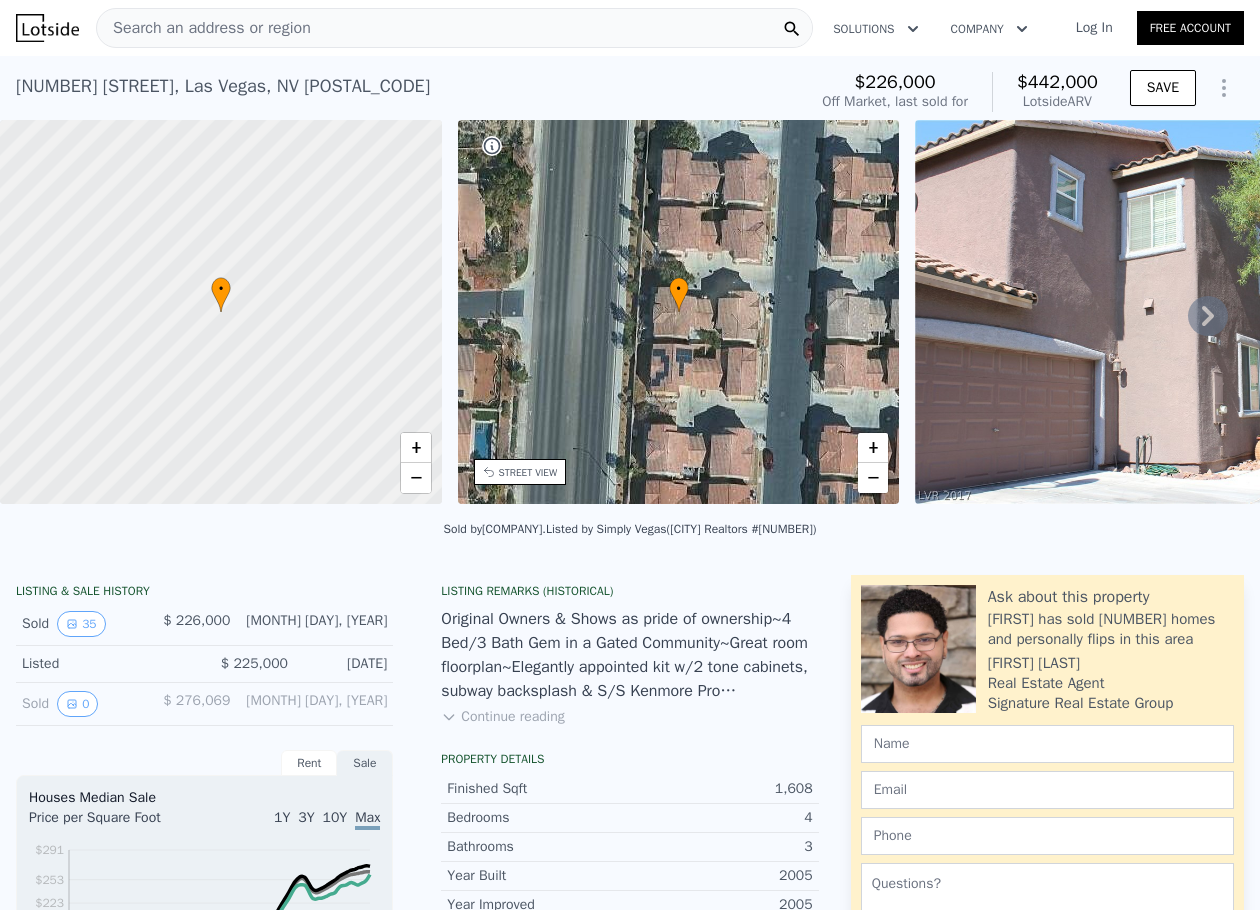 click on "Search an address or region" at bounding box center [454, 28] 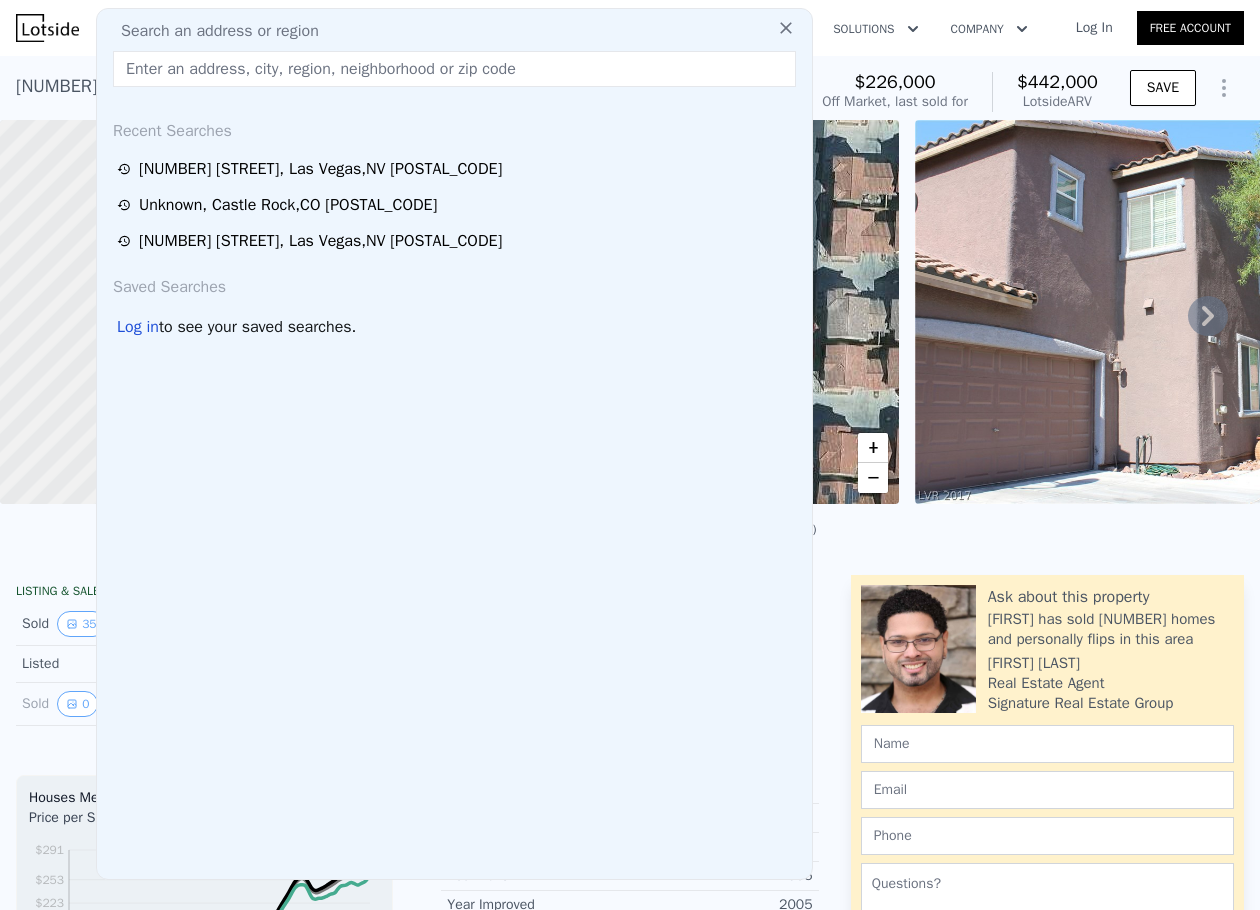 drag, startPoint x: 422, startPoint y: 33, endPoint x: 298, endPoint y: 76, distance: 131.24405 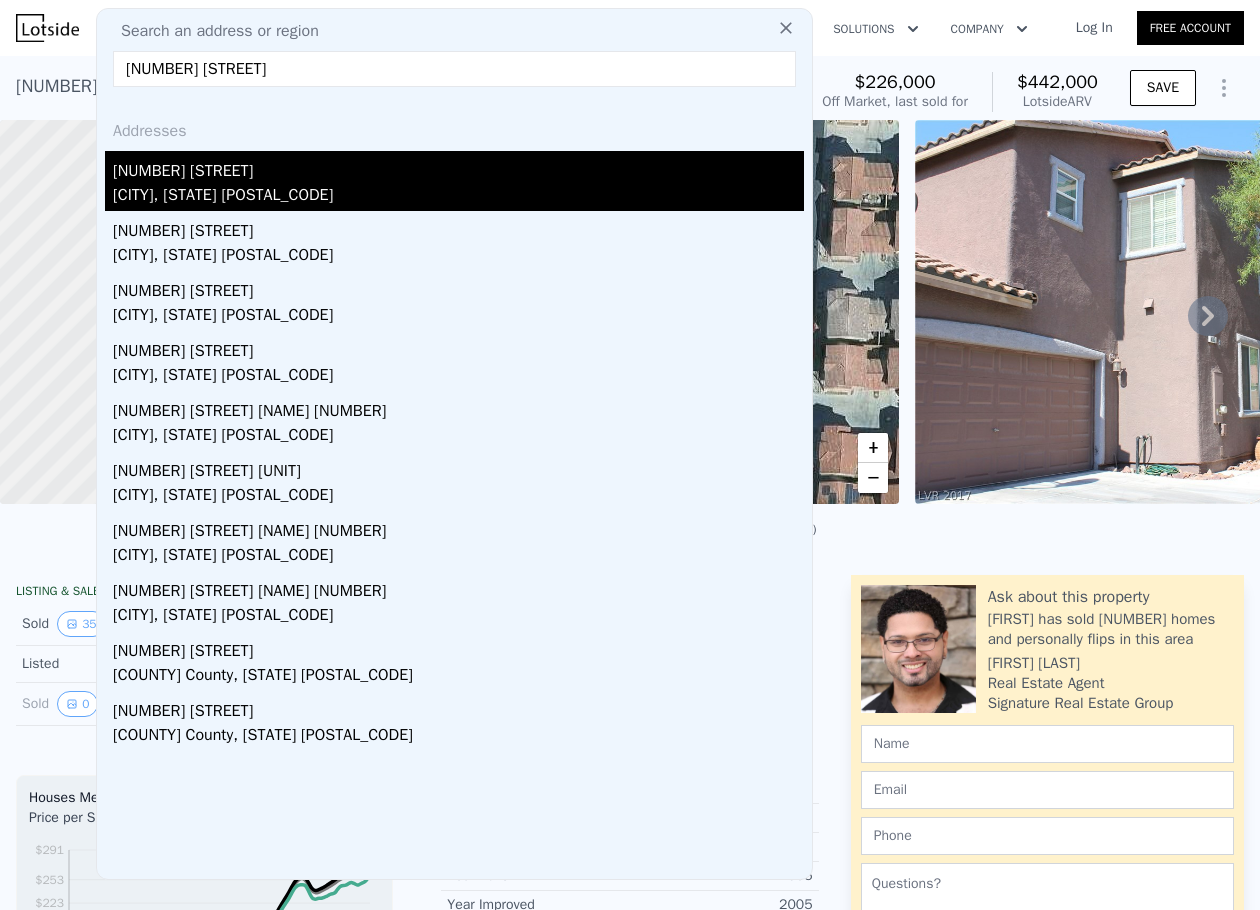 type on "[NUMBER] [STREET]" 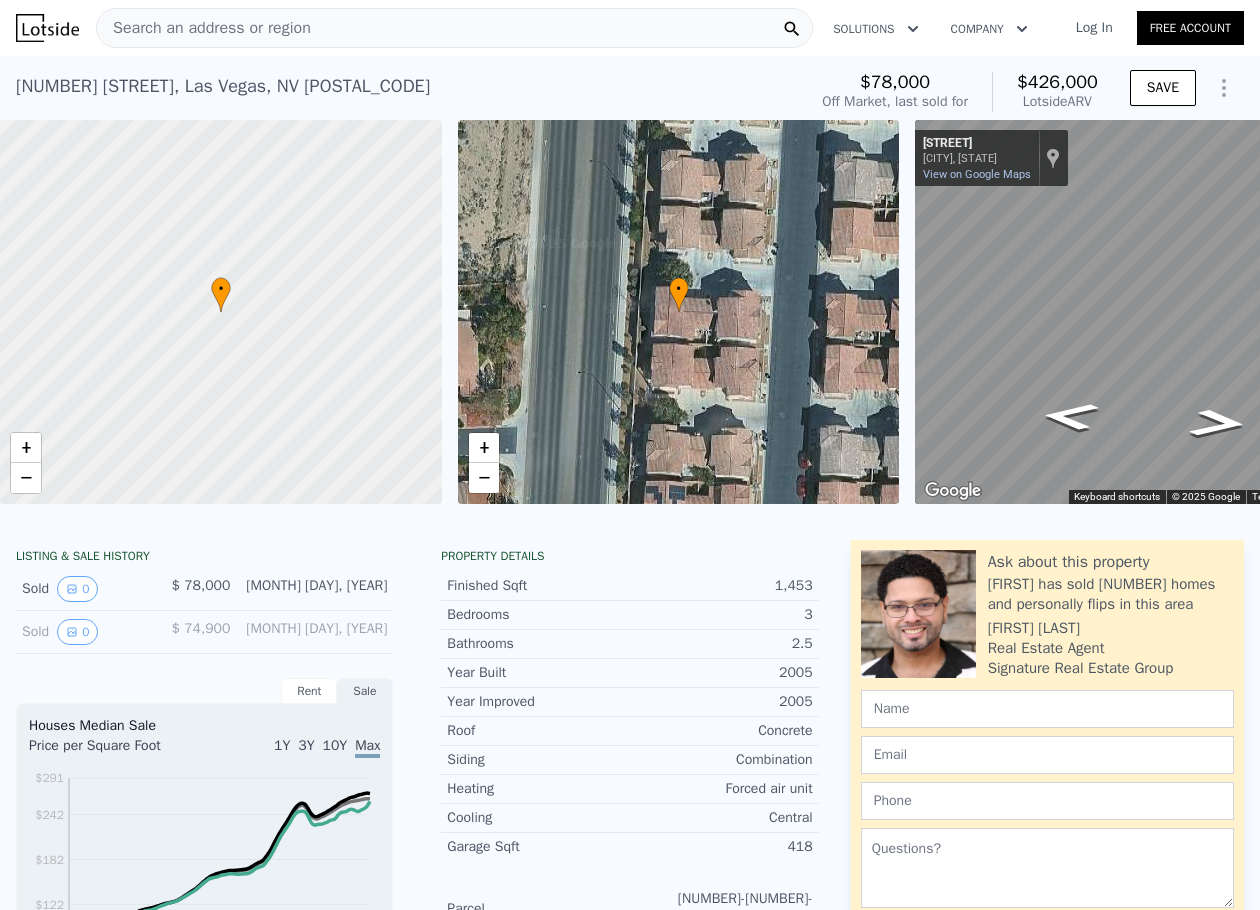click on "[NUMBER] [STREET] ,   [CITY] ,   [STATE]   [POSTAL_CODE]" at bounding box center [223, 86] 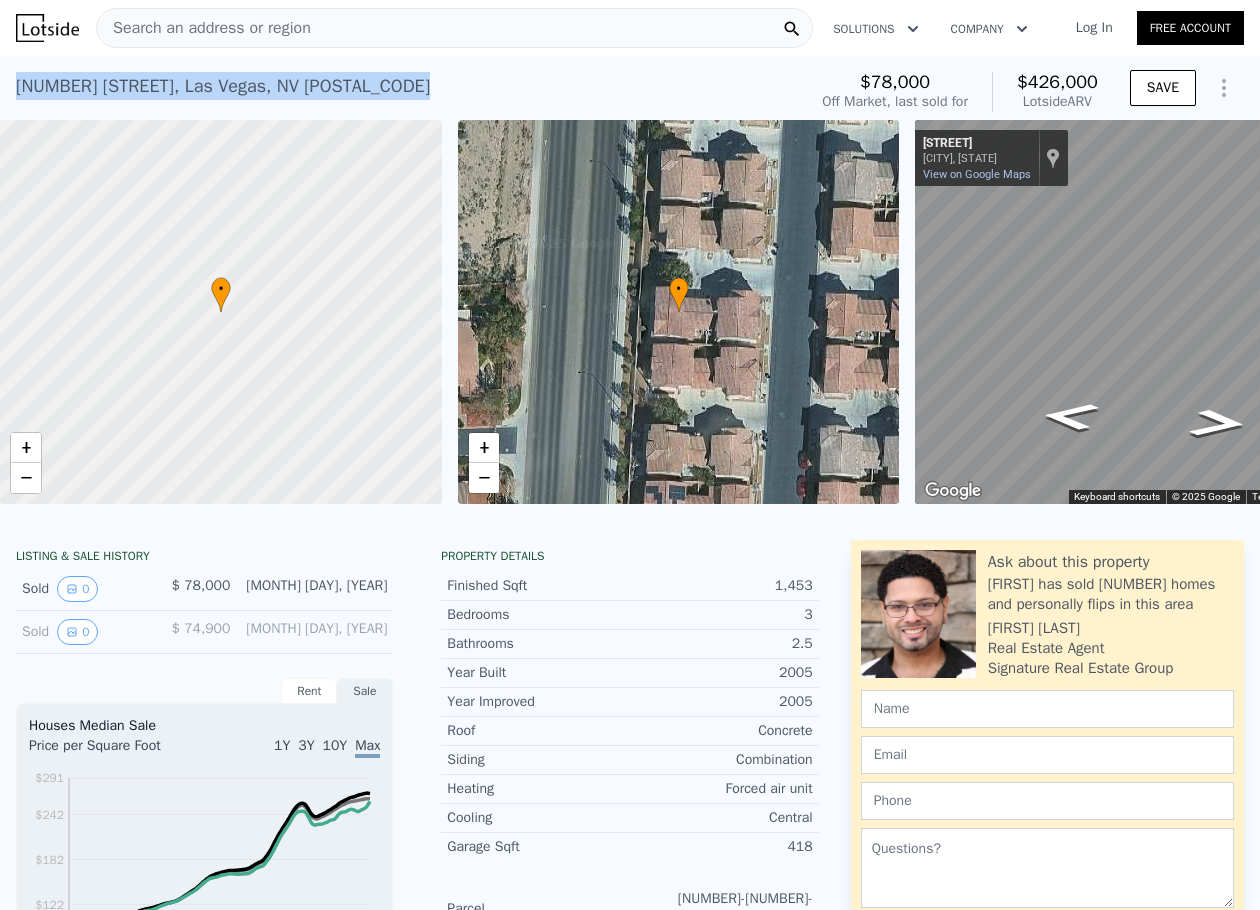 click on "[NUMBER] [STREET] ,   [CITY] ,   [STATE]   [POSTAL_CODE]" at bounding box center (223, 86) 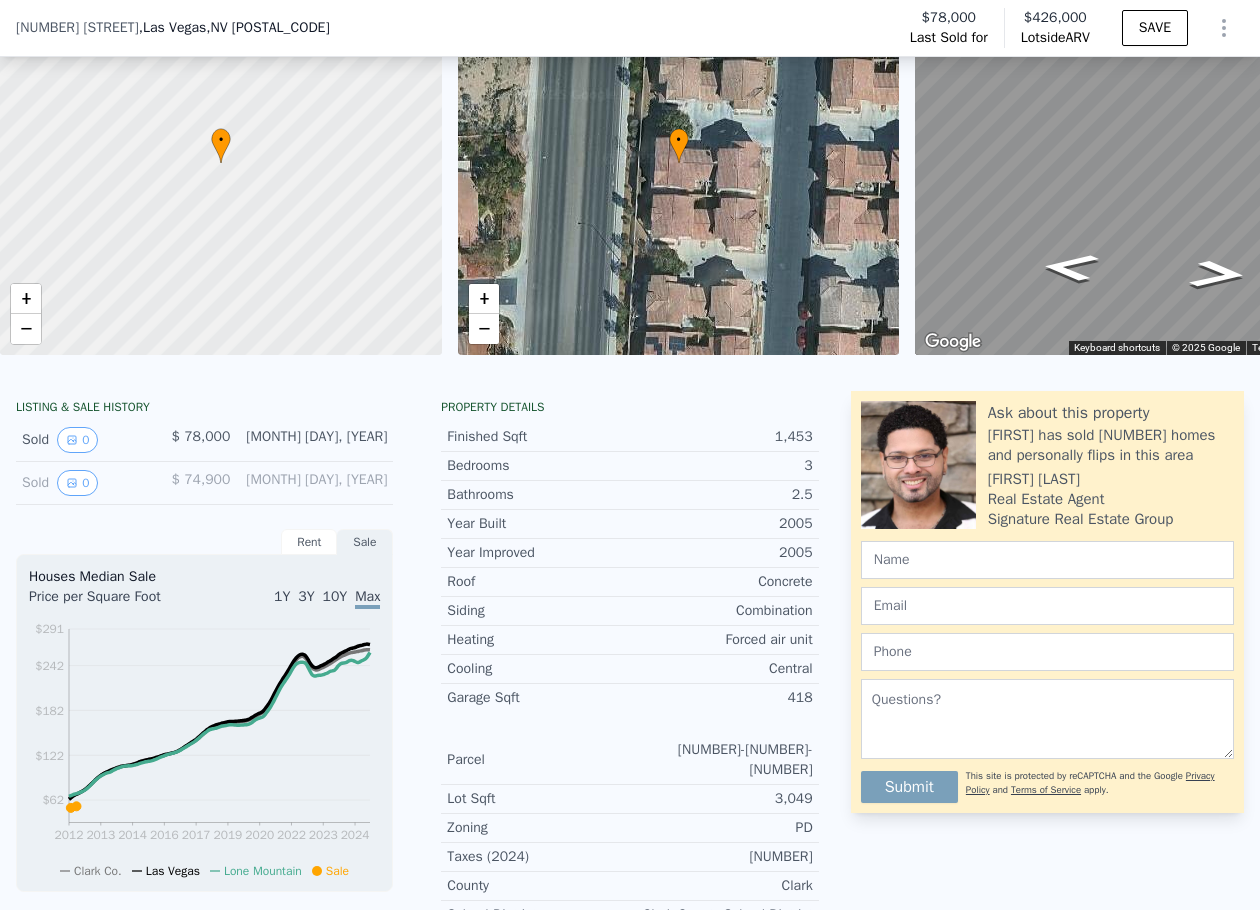 scroll, scrollTop: 0, scrollLeft: 0, axis: both 